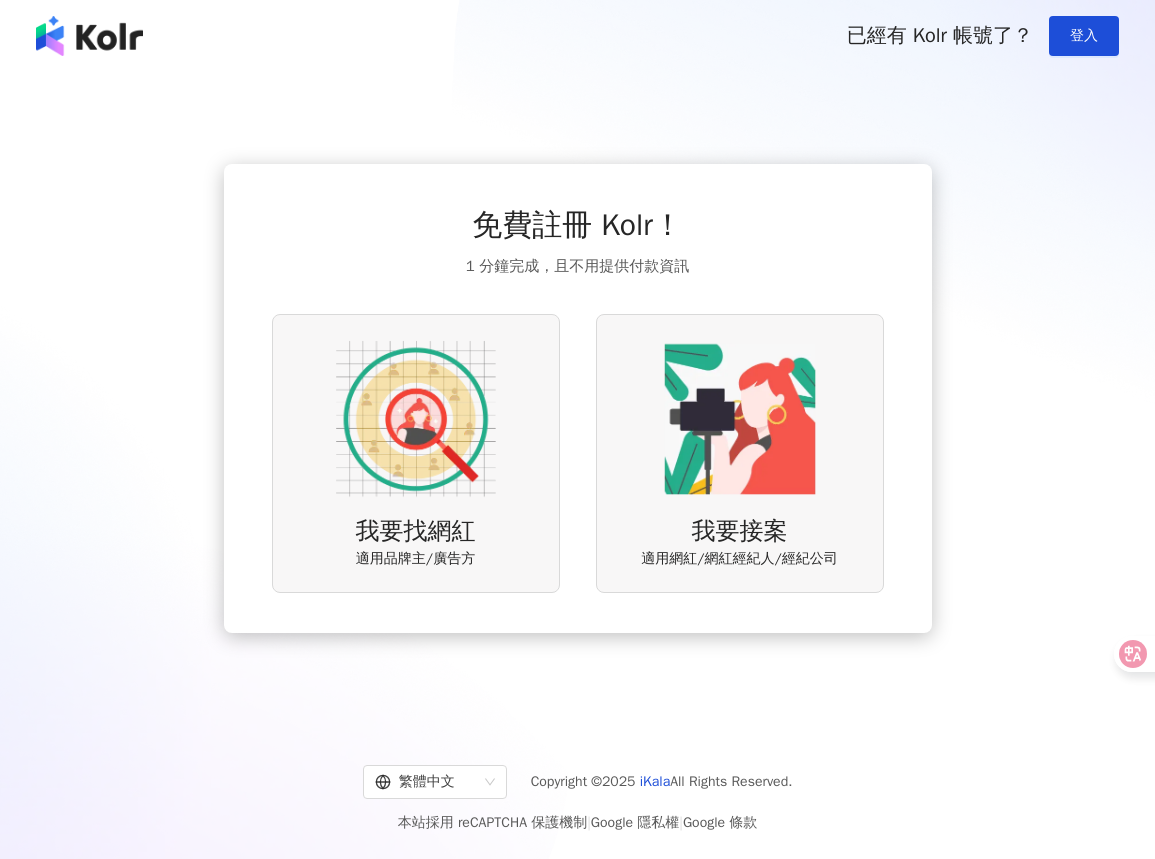 scroll, scrollTop: 0, scrollLeft: 0, axis: both 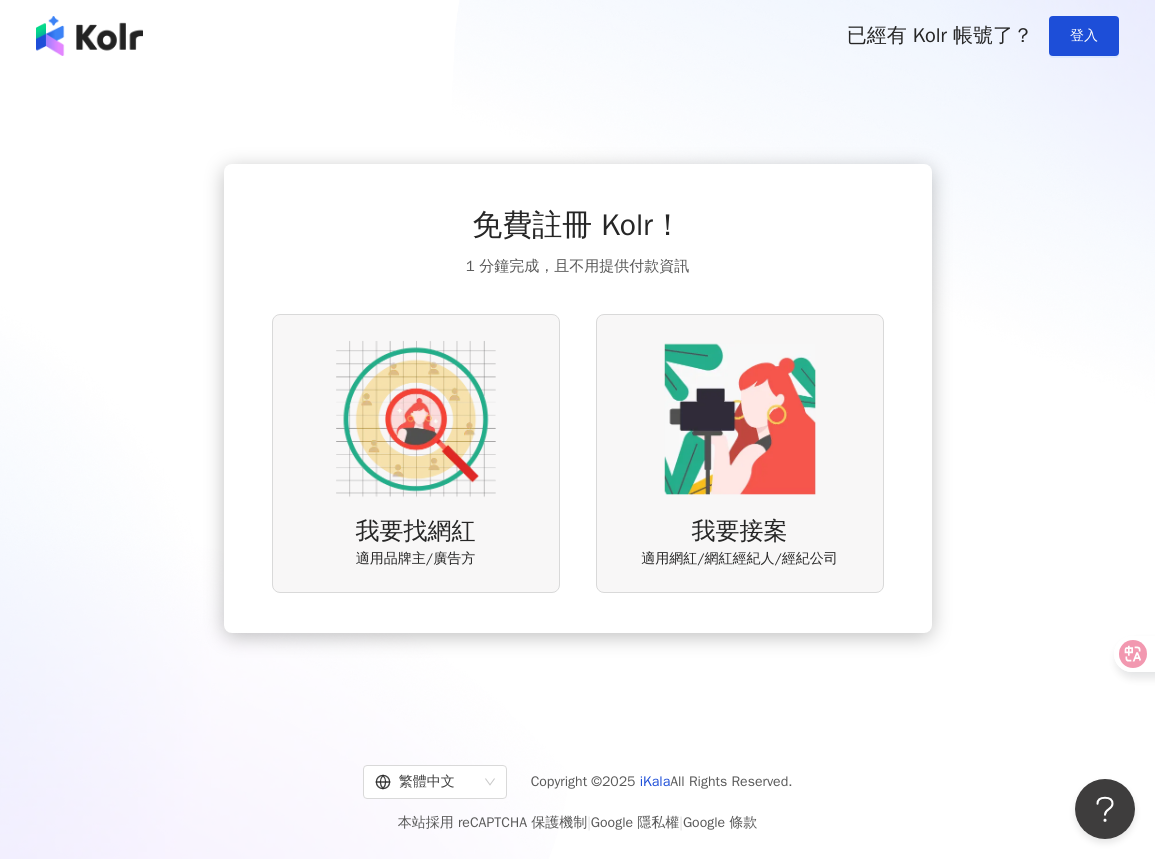 drag, startPoint x: 461, startPoint y: 511, endPoint x: 670, endPoint y: 400, distance: 236.64742 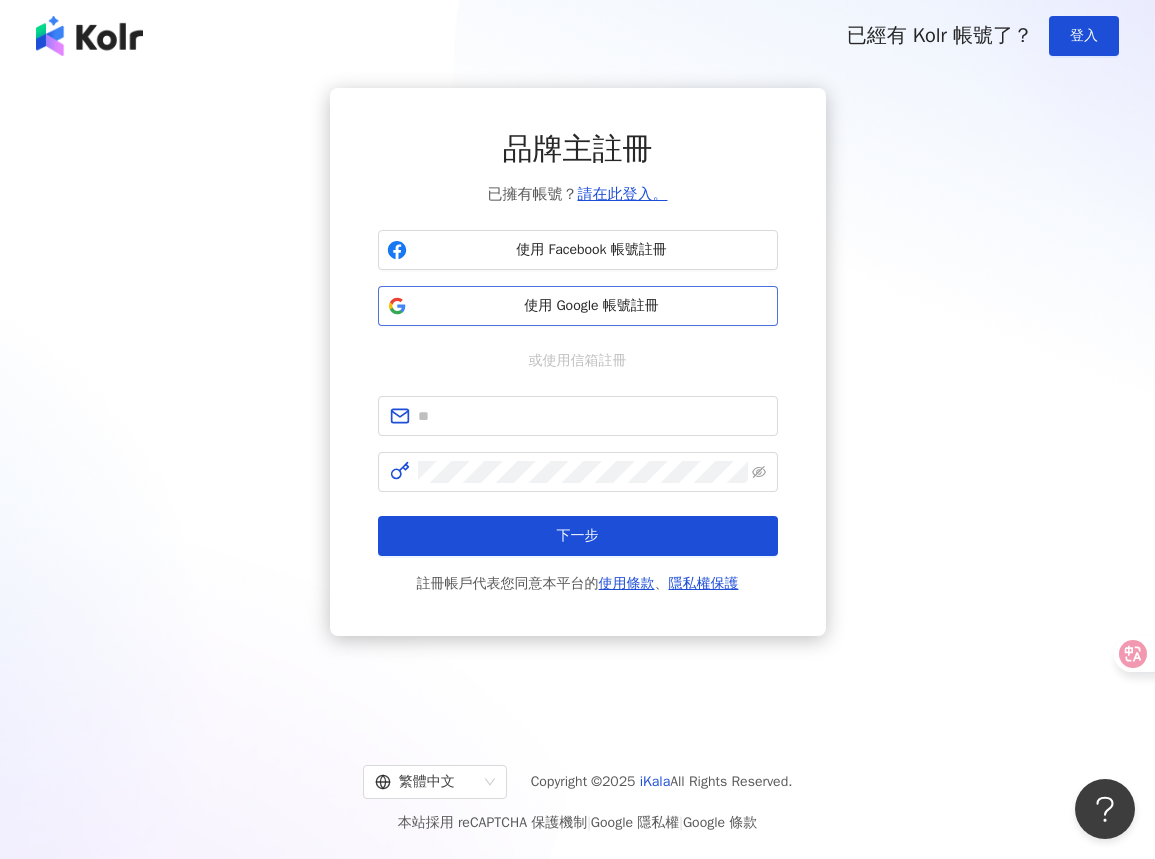 click on "使用 Google 帳號註冊" at bounding box center [592, 306] 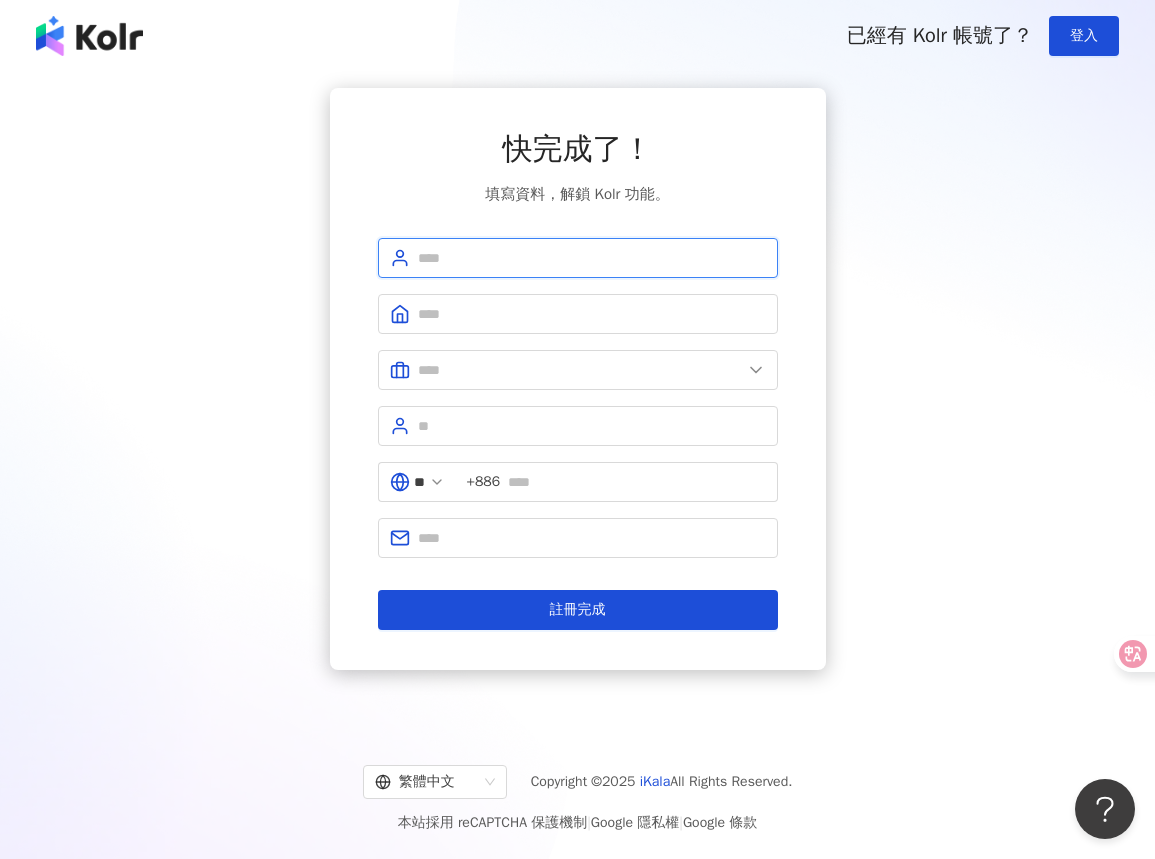 click at bounding box center [592, 258] 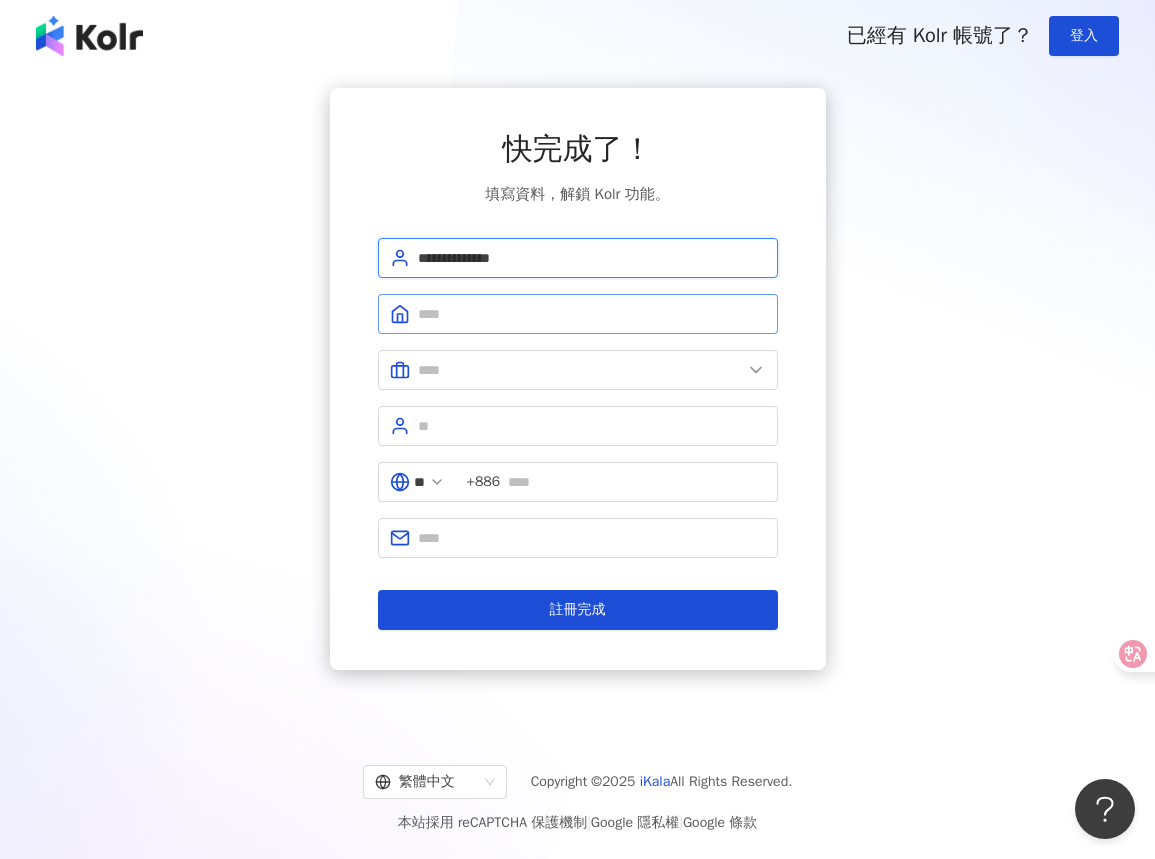 type on "**********" 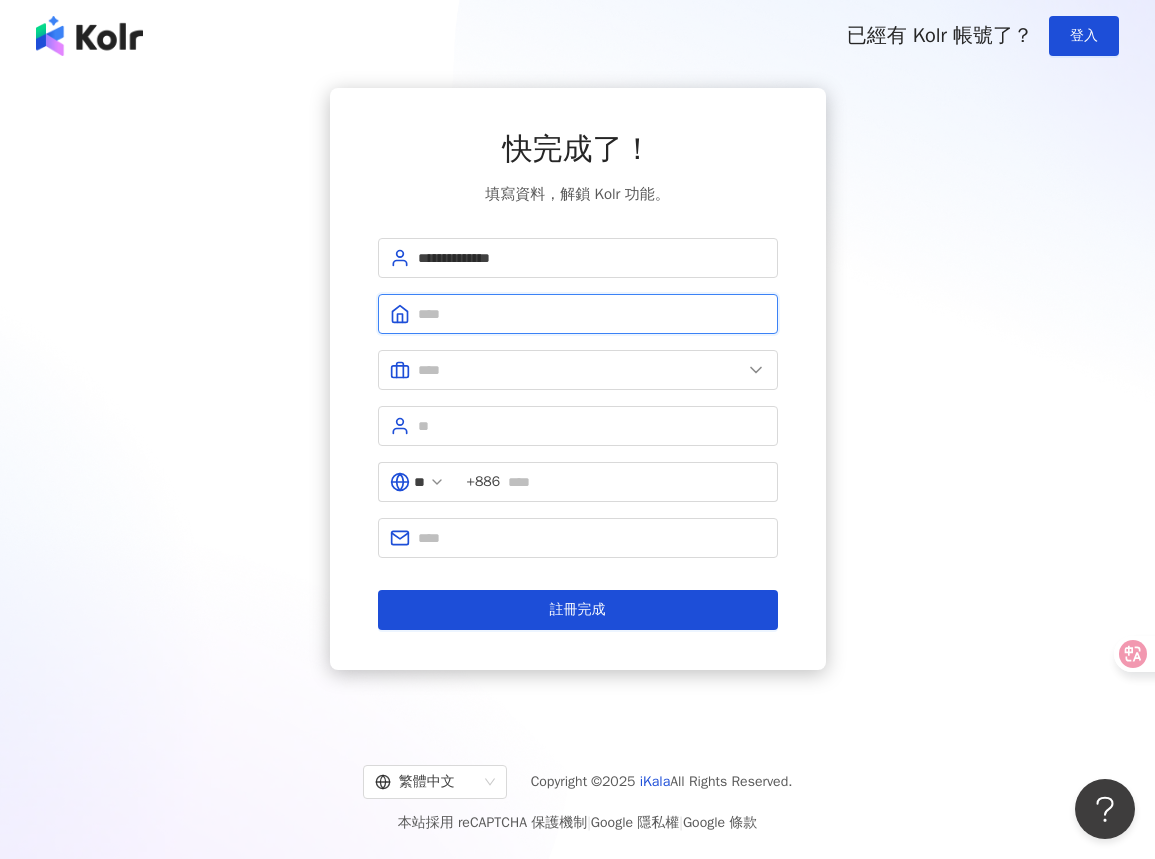 click at bounding box center (592, 314) 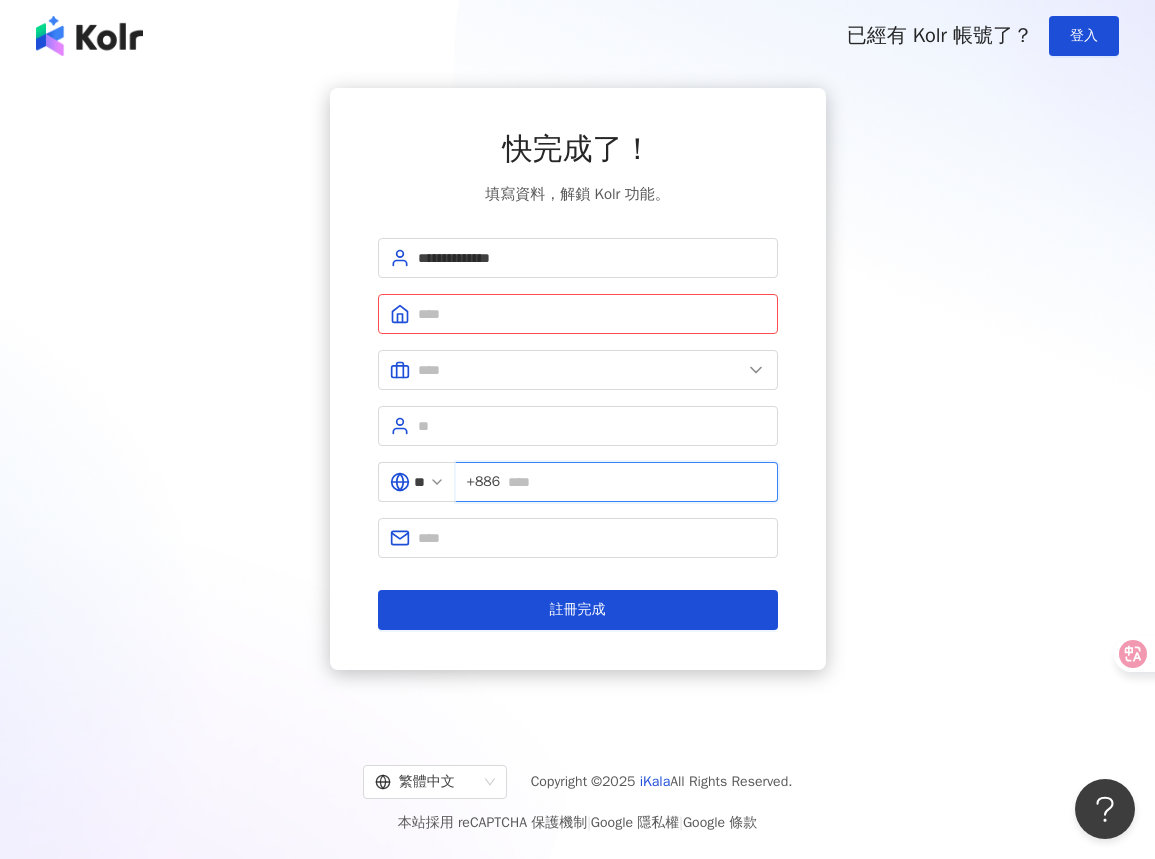 click at bounding box center [636, 482] 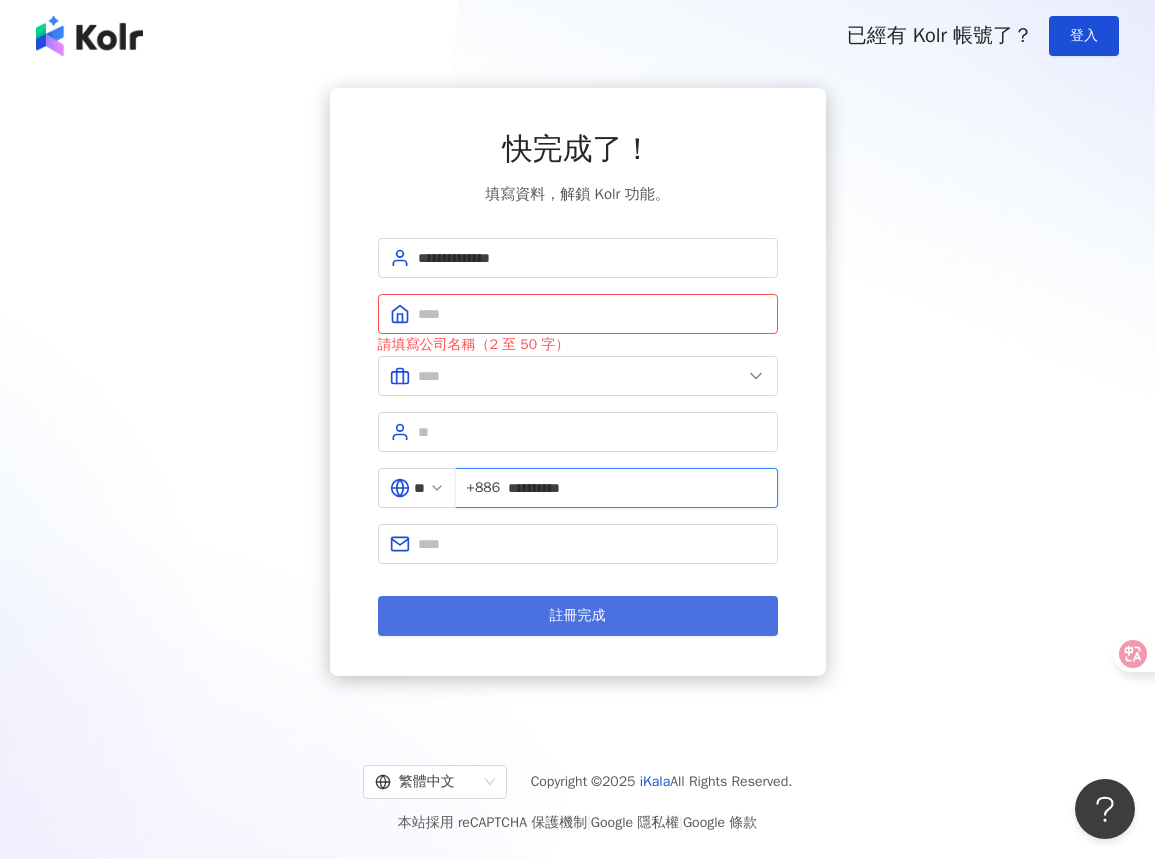 type on "**********" 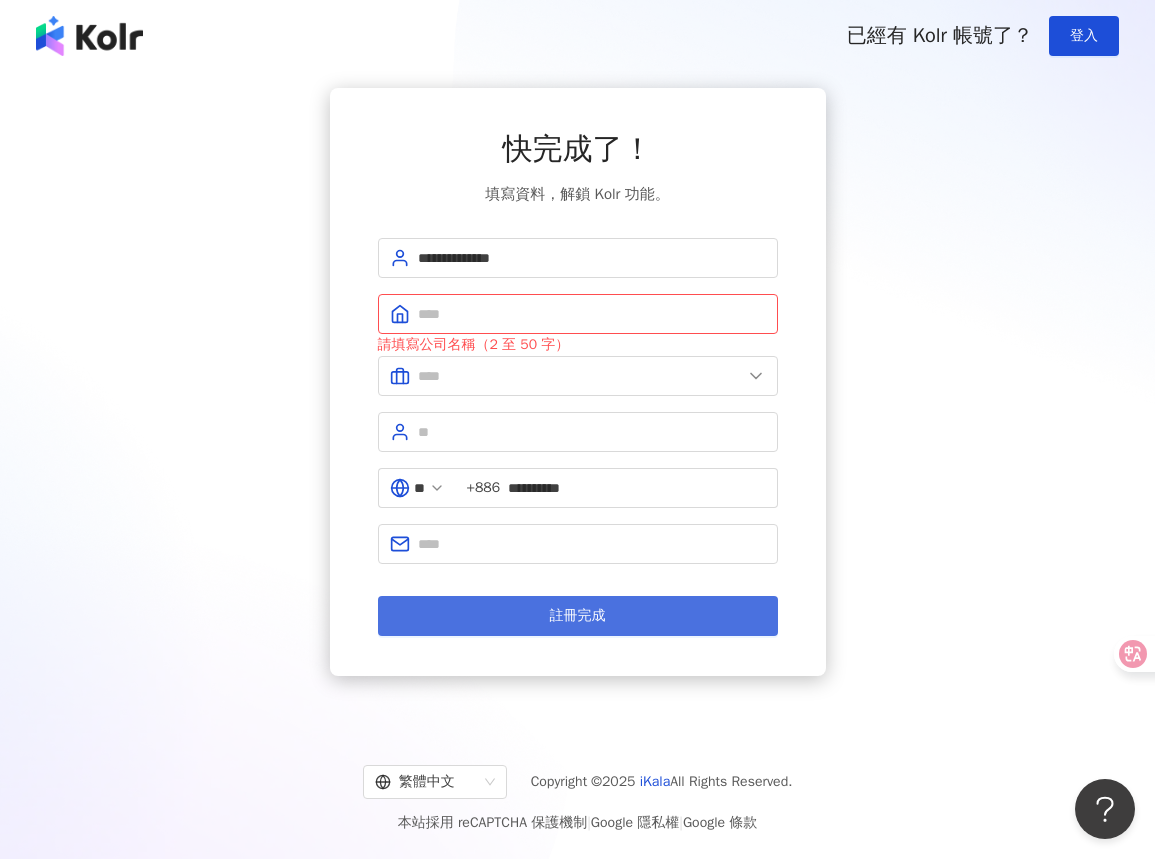 click on "註冊完成" at bounding box center [578, 616] 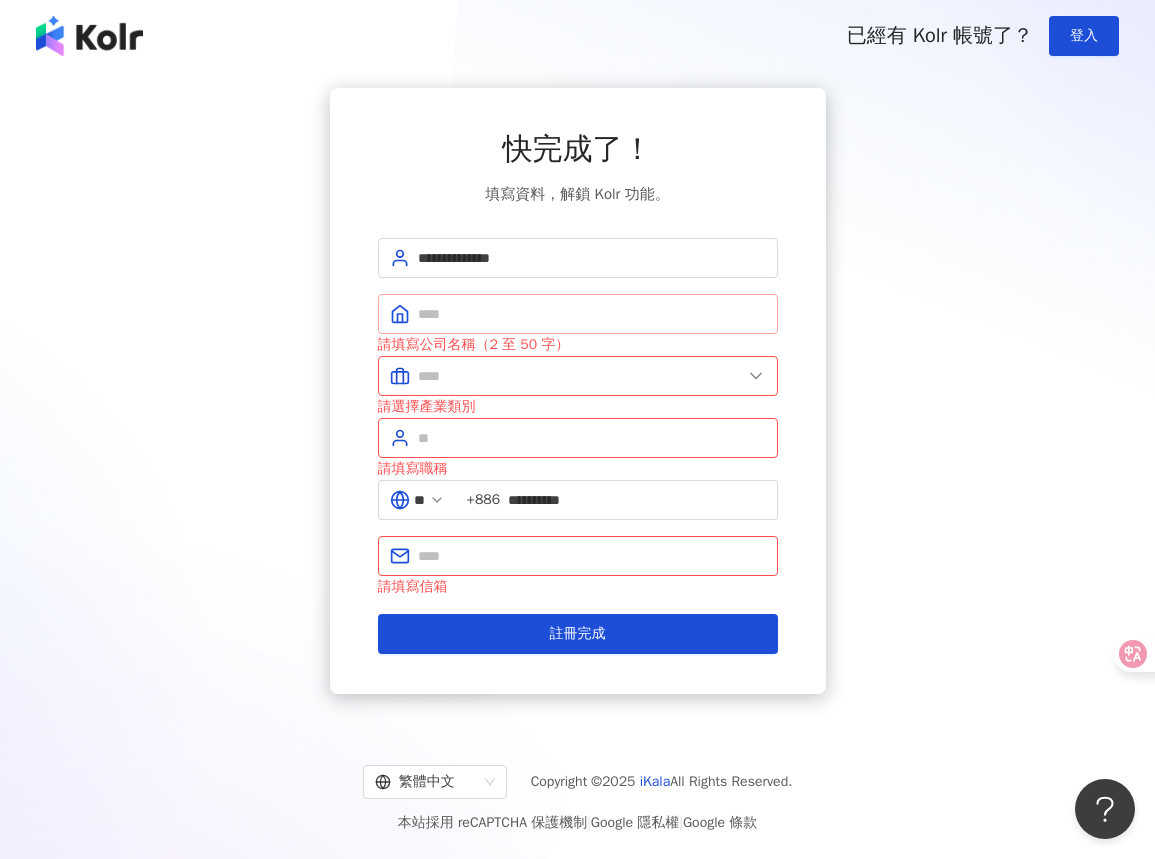 click at bounding box center [578, 314] 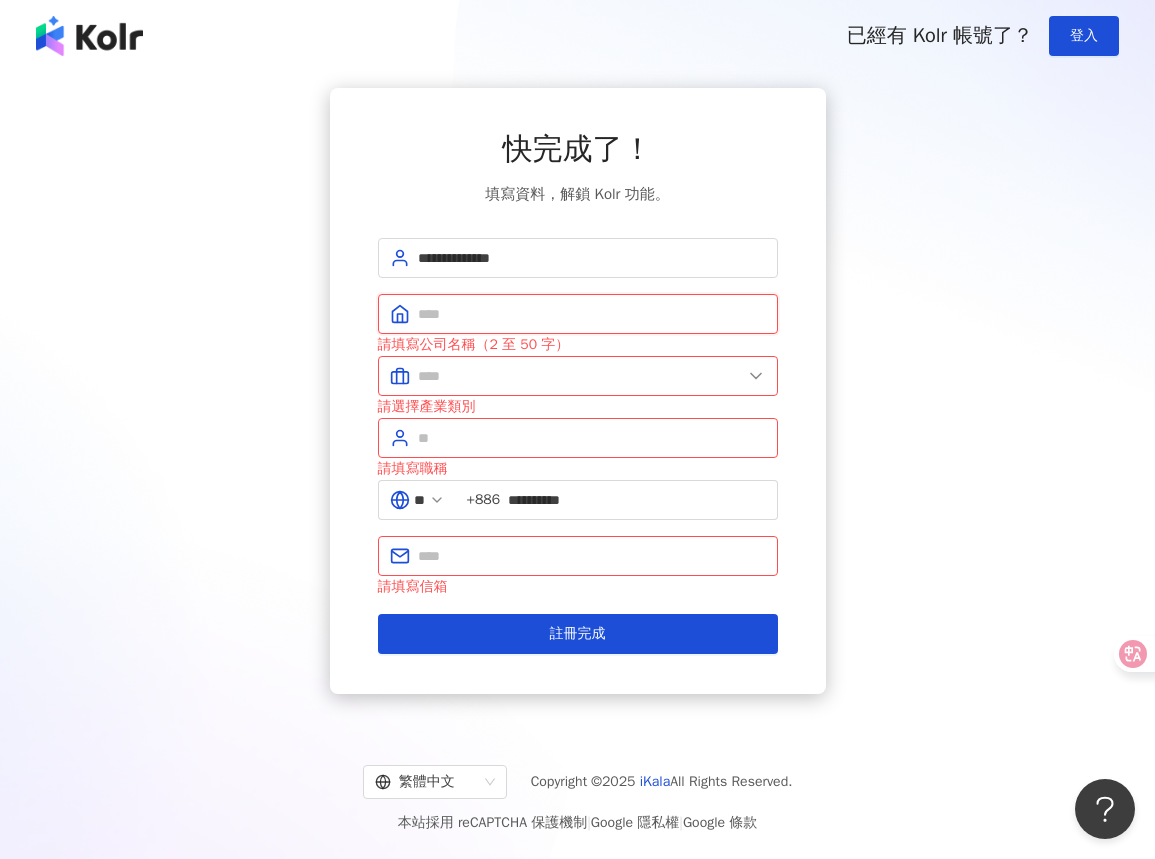 click at bounding box center (592, 314) 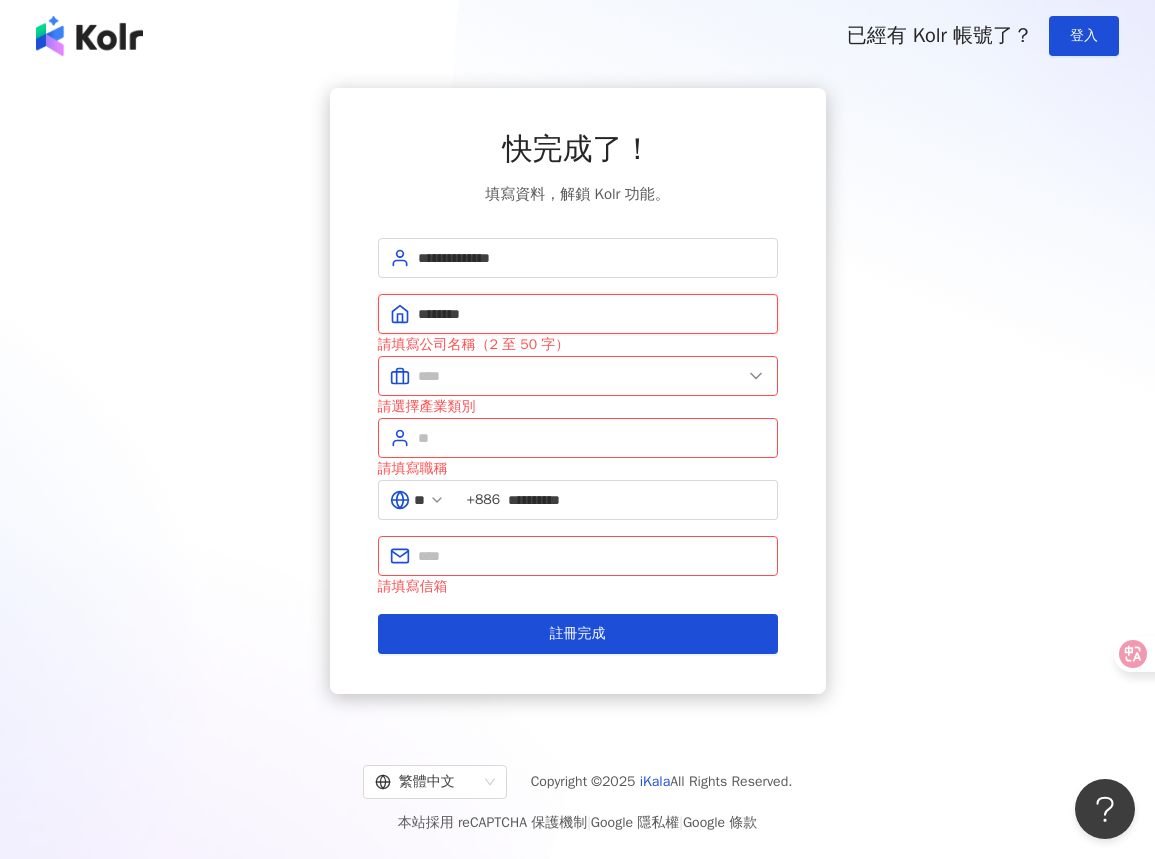 drag, startPoint x: 470, startPoint y: 317, endPoint x: 417, endPoint y: 321, distance: 53.15073 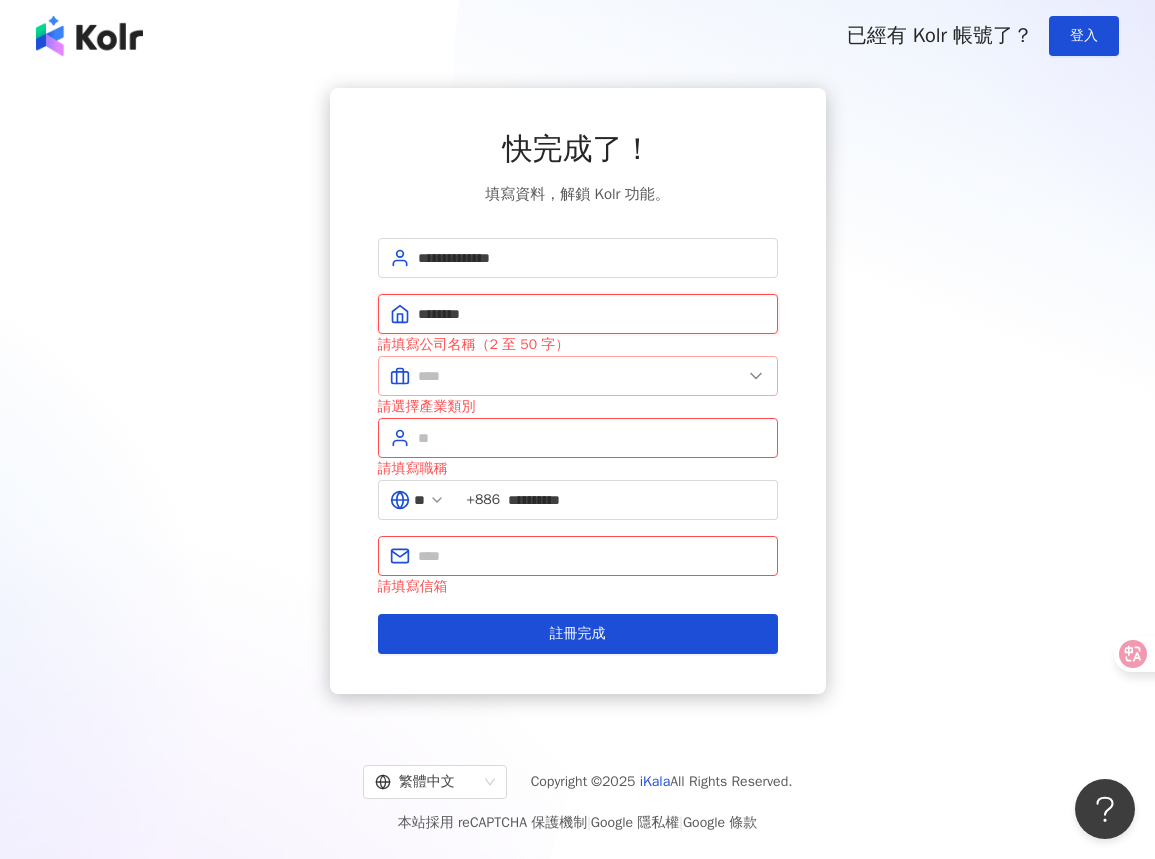 type on "********" 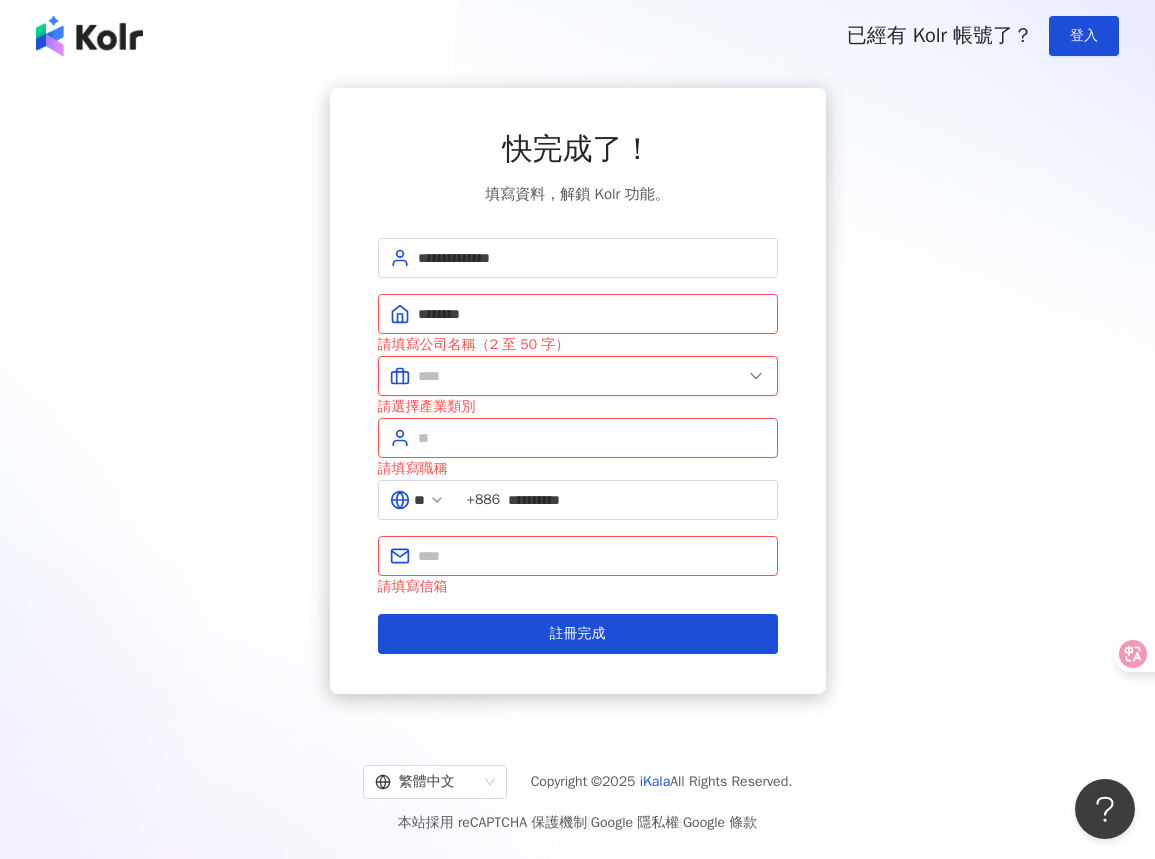 click at bounding box center (580, 376) 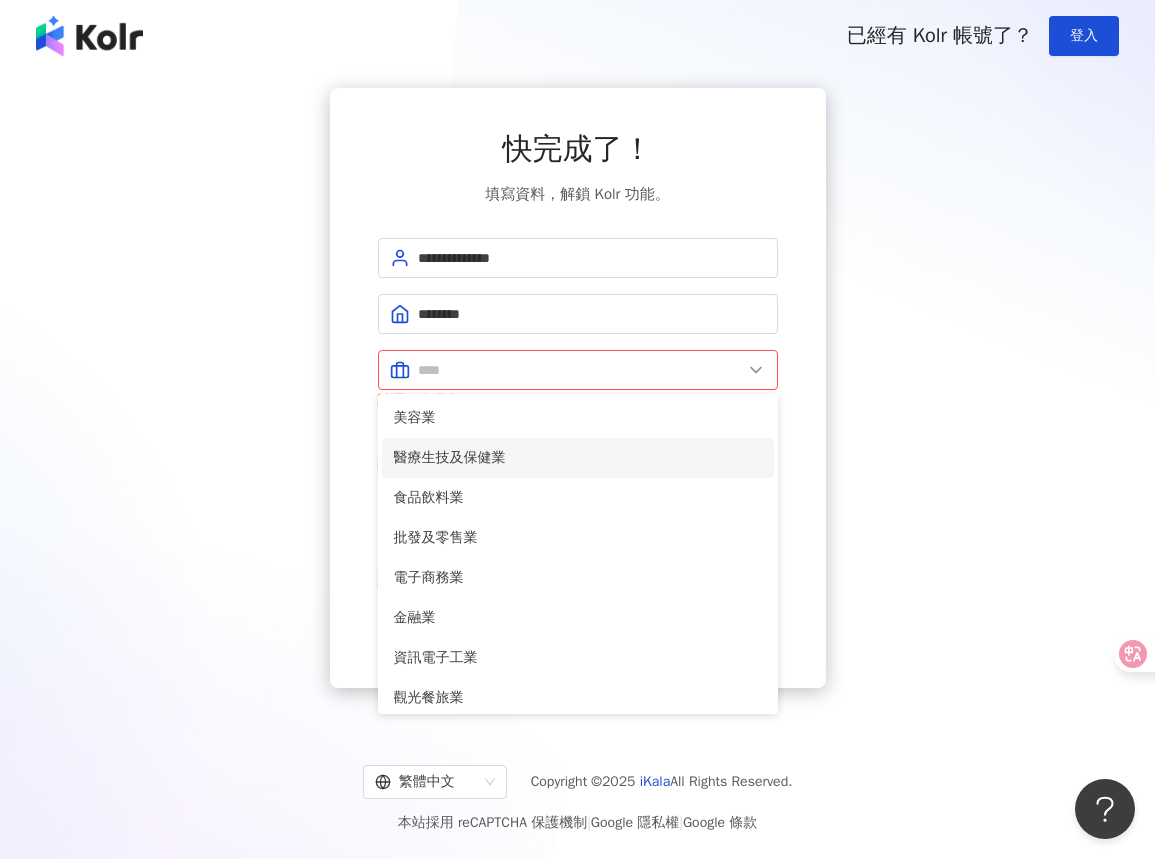 click on "醫療生技及保健業" at bounding box center [578, 458] 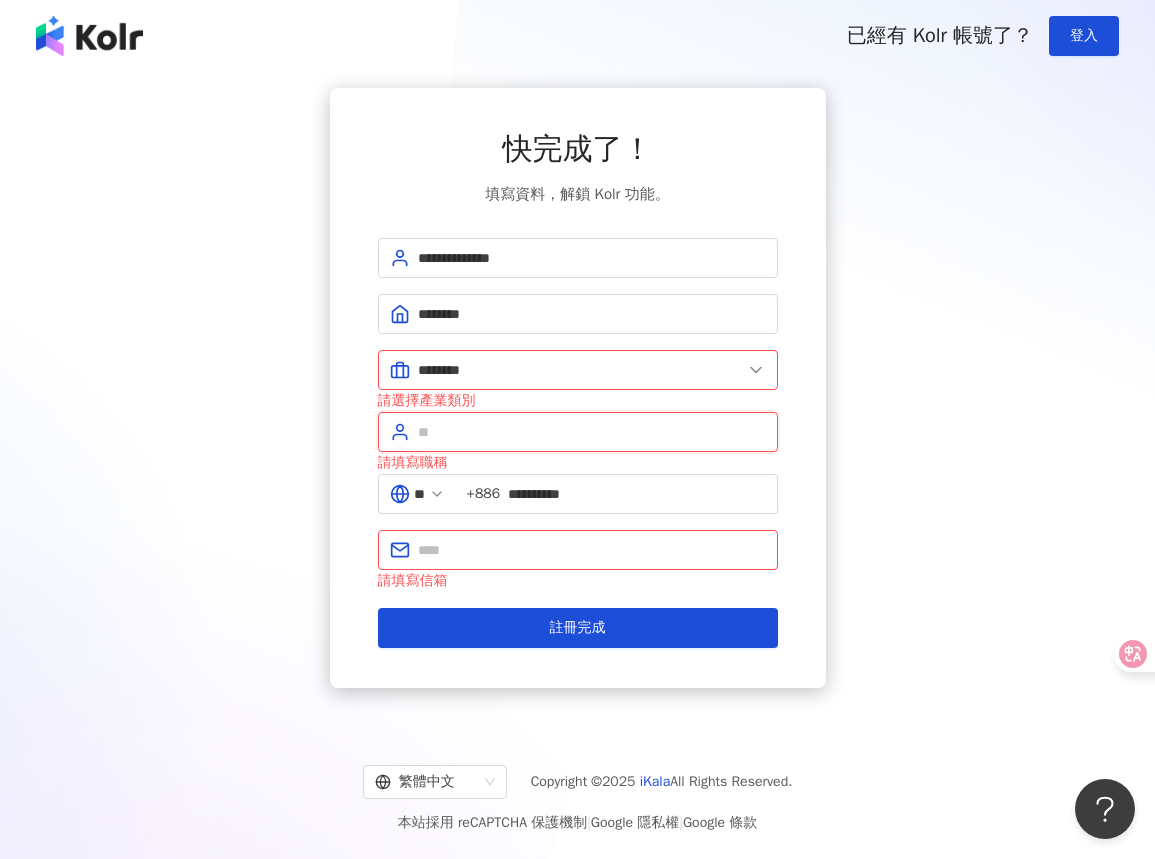 click at bounding box center [592, 432] 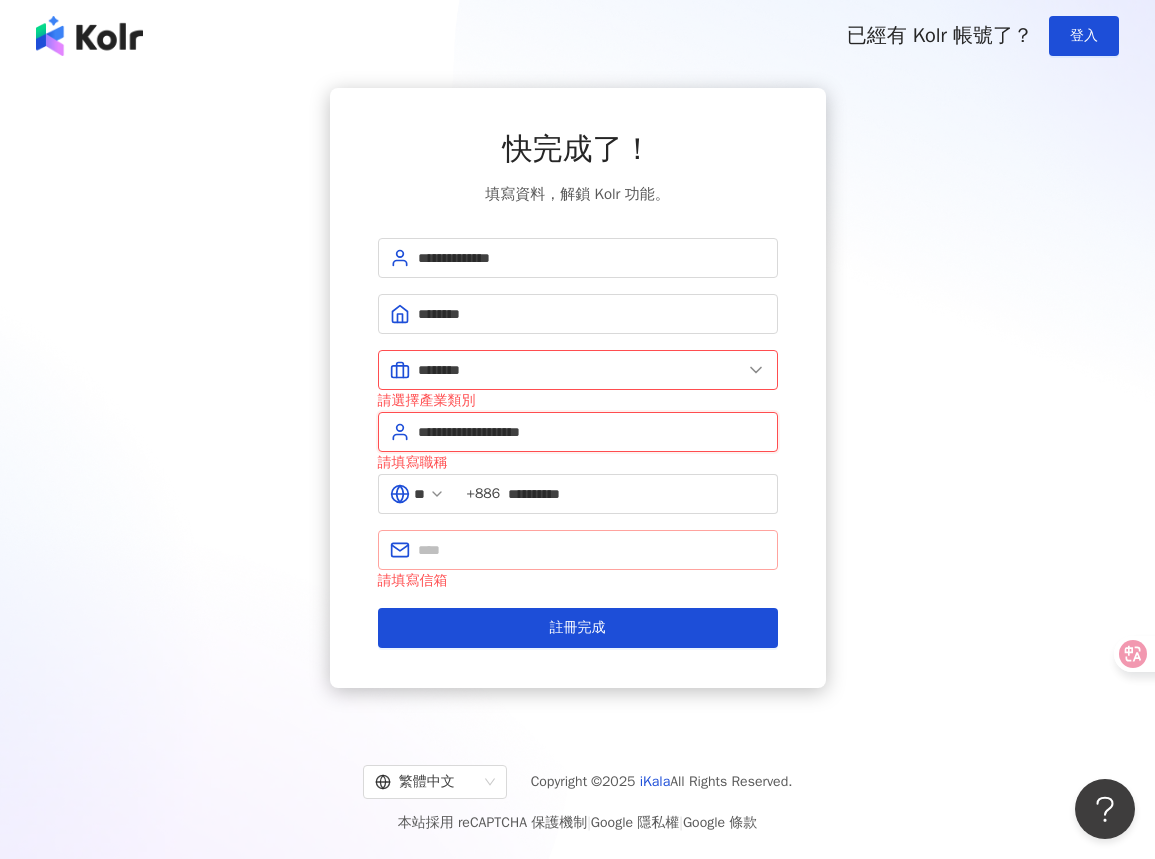 type on "**********" 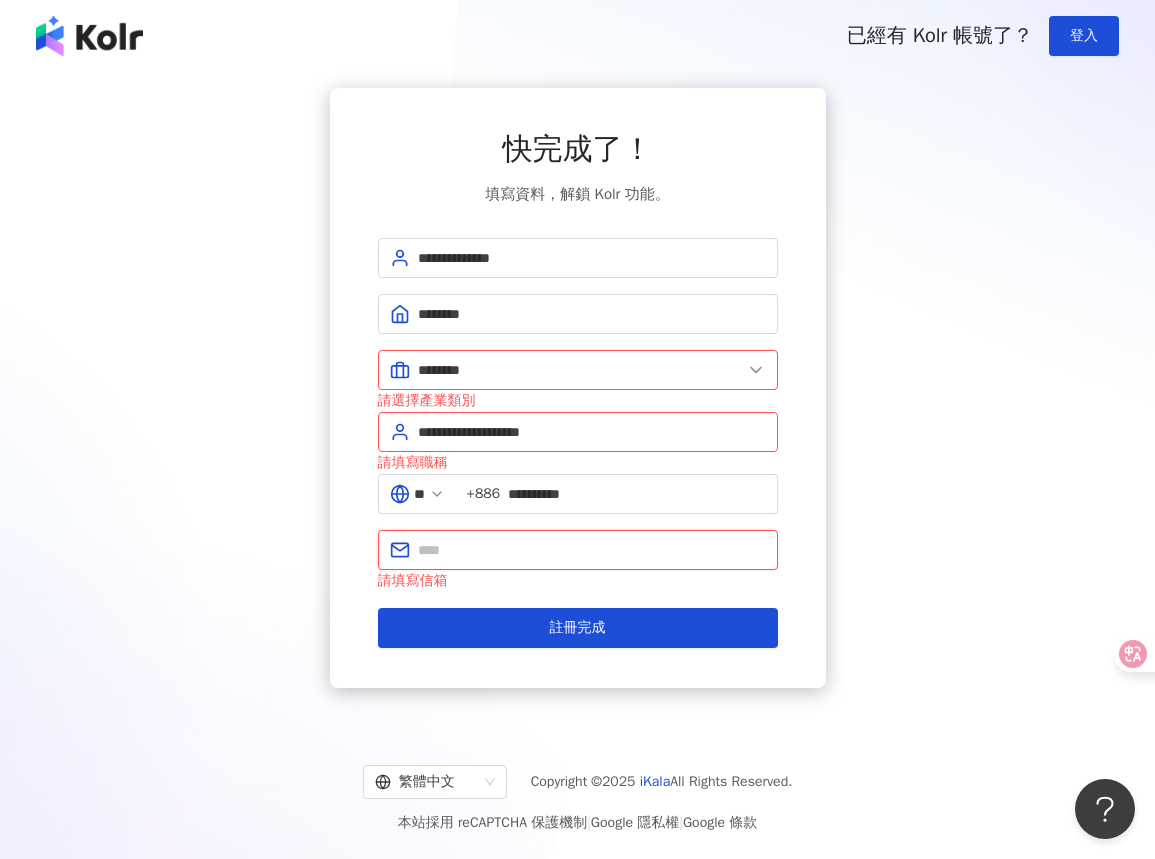 click at bounding box center [592, 550] 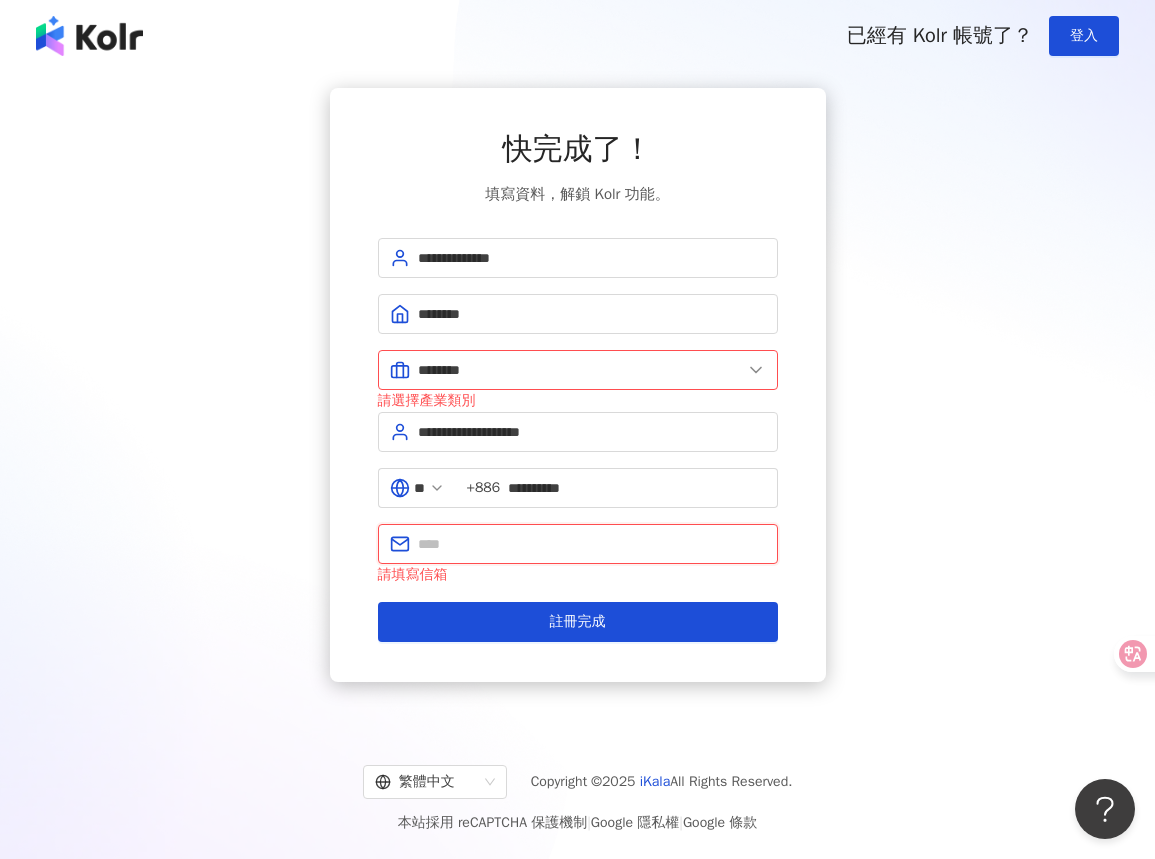 type on "**********" 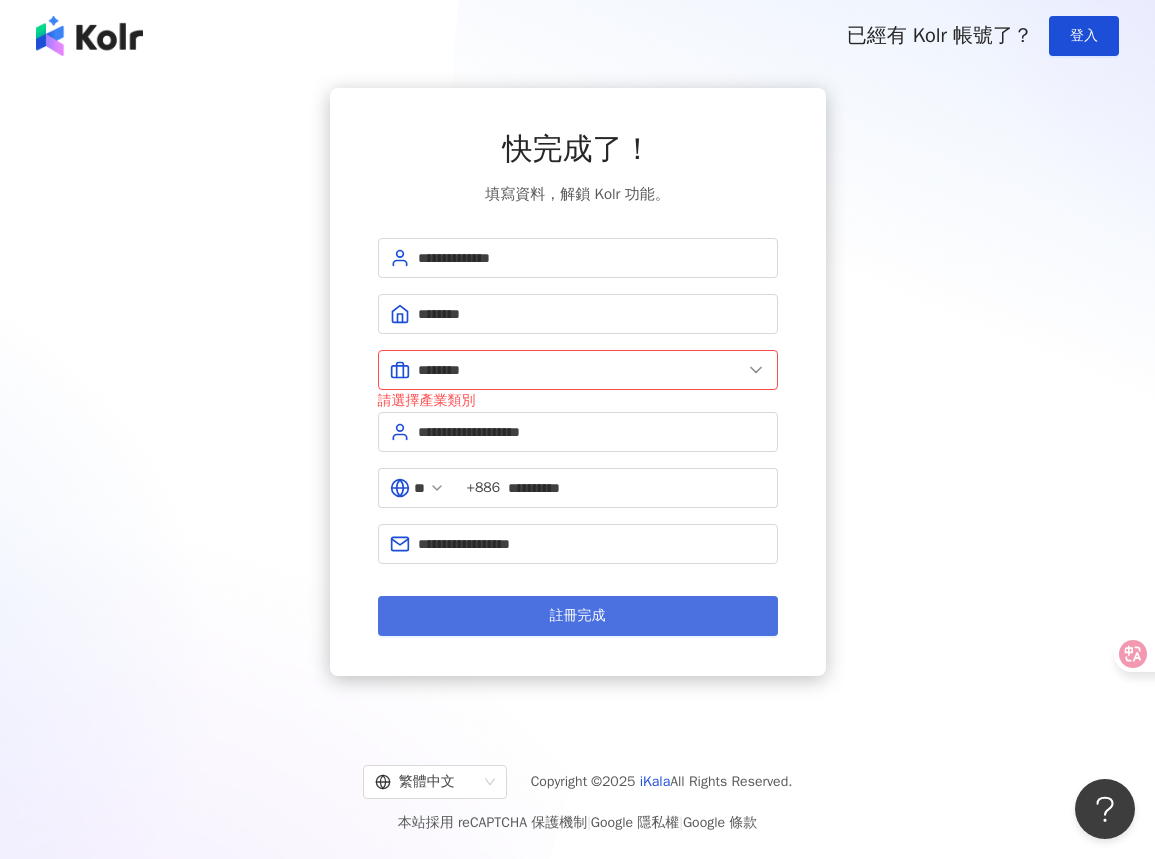 click on "註冊完成" at bounding box center (578, 616) 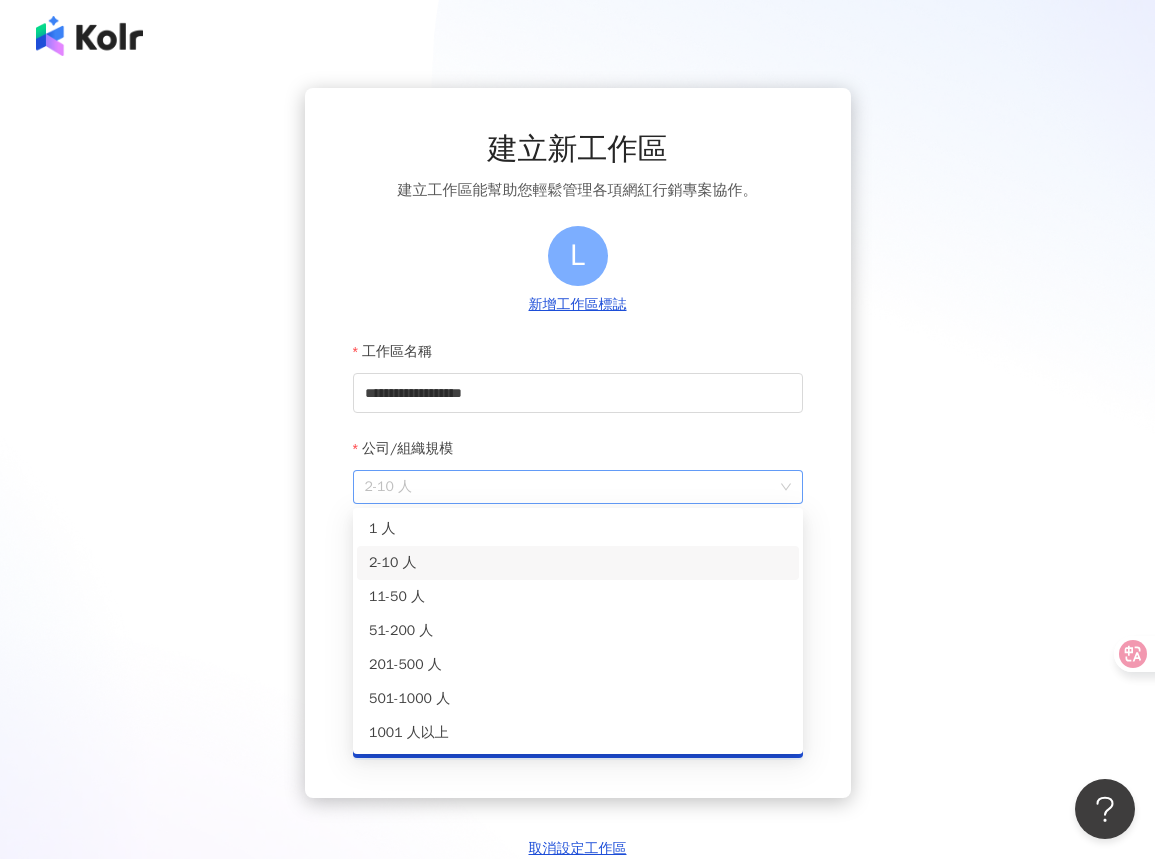 click on "2-10 人" at bounding box center [578, 487] 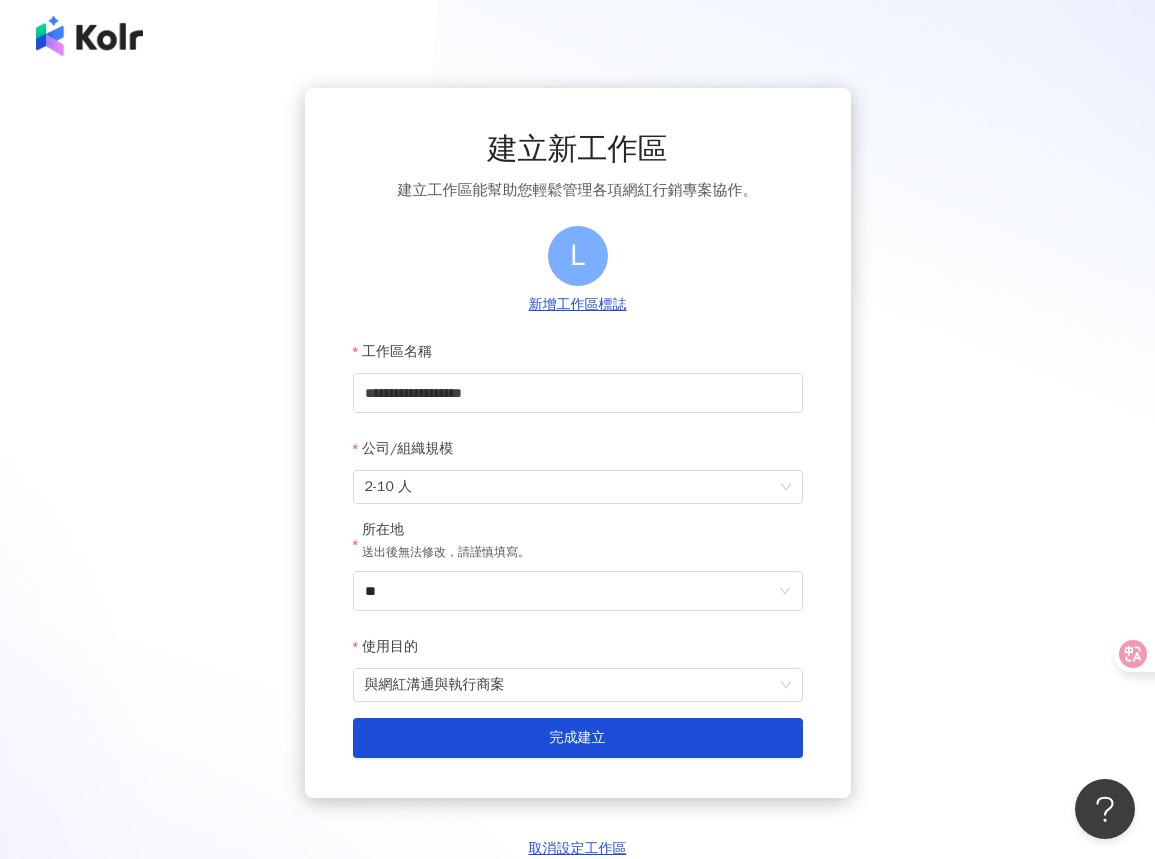 click on "**********" at bounding box center [577, 473] 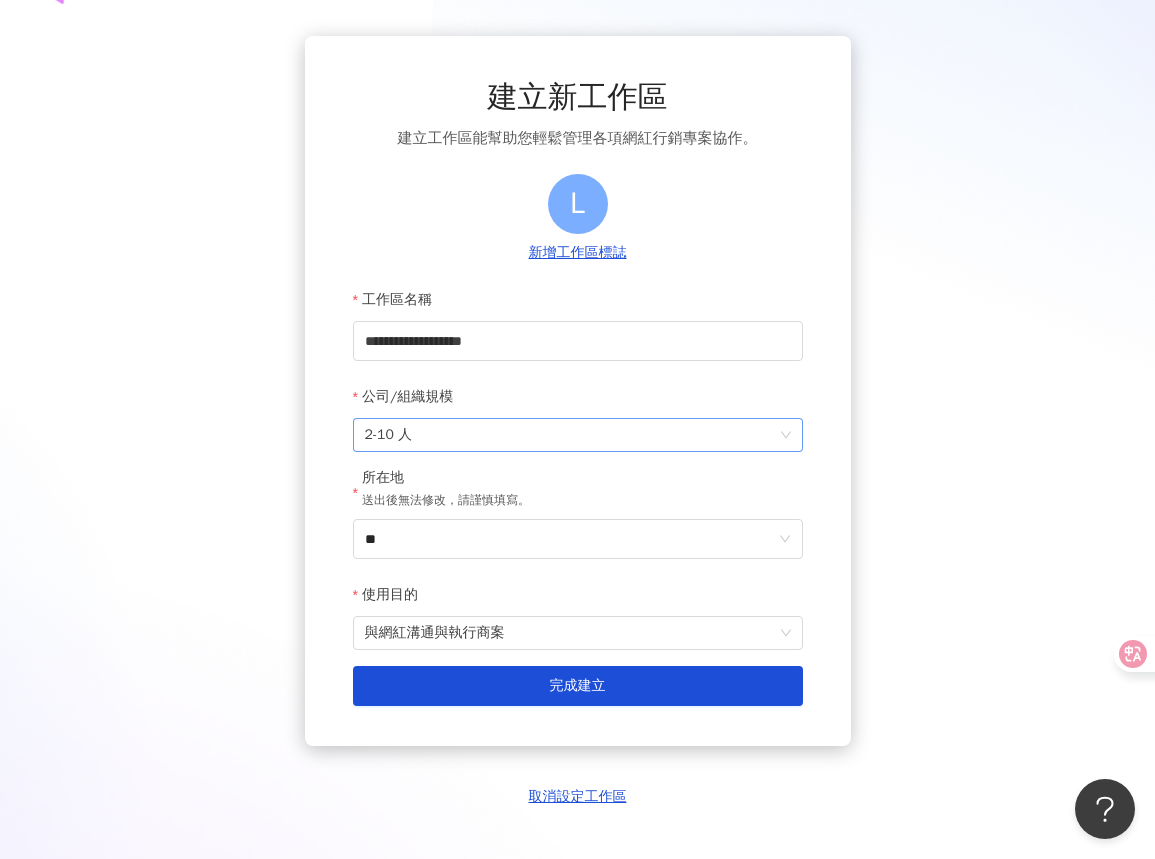 scroll, scrollTop: 100, scrollLeft: 0, axis: vertical 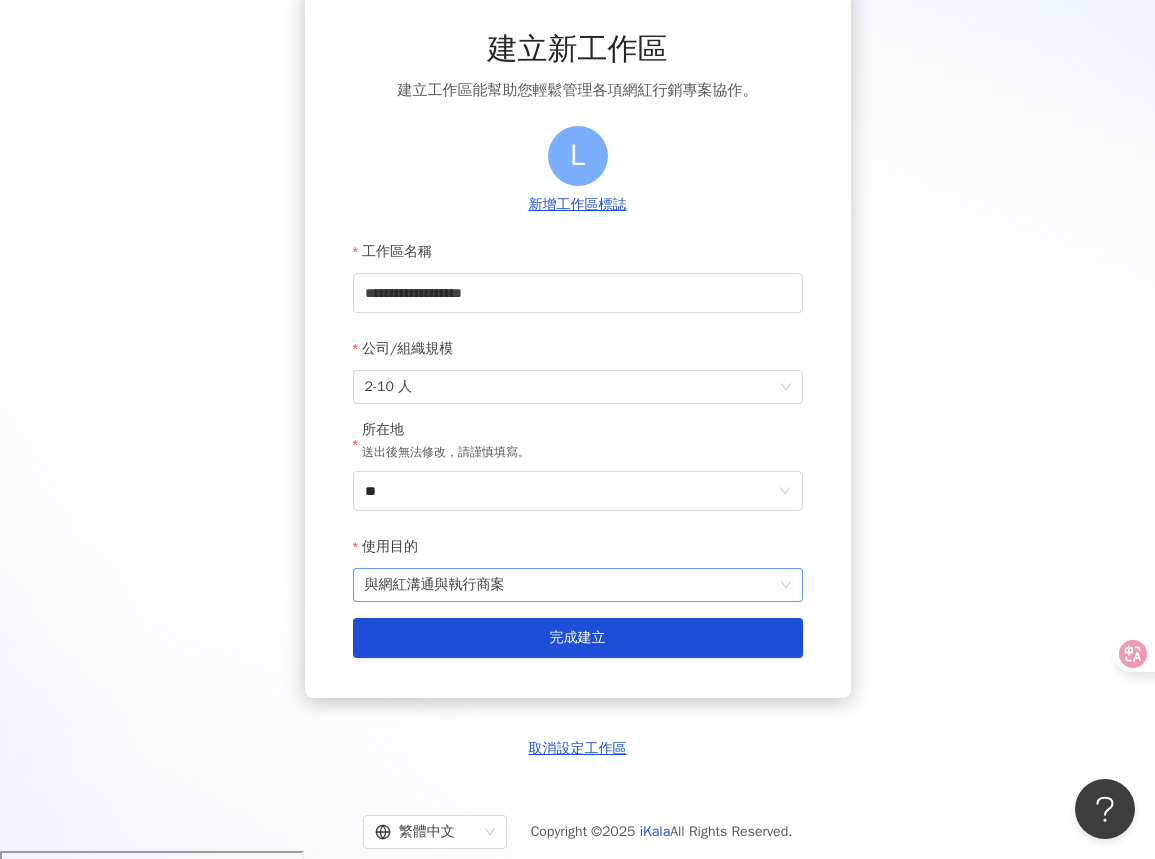 click on "與網紅溝通與執行商案" at bounding box center (578, 585) 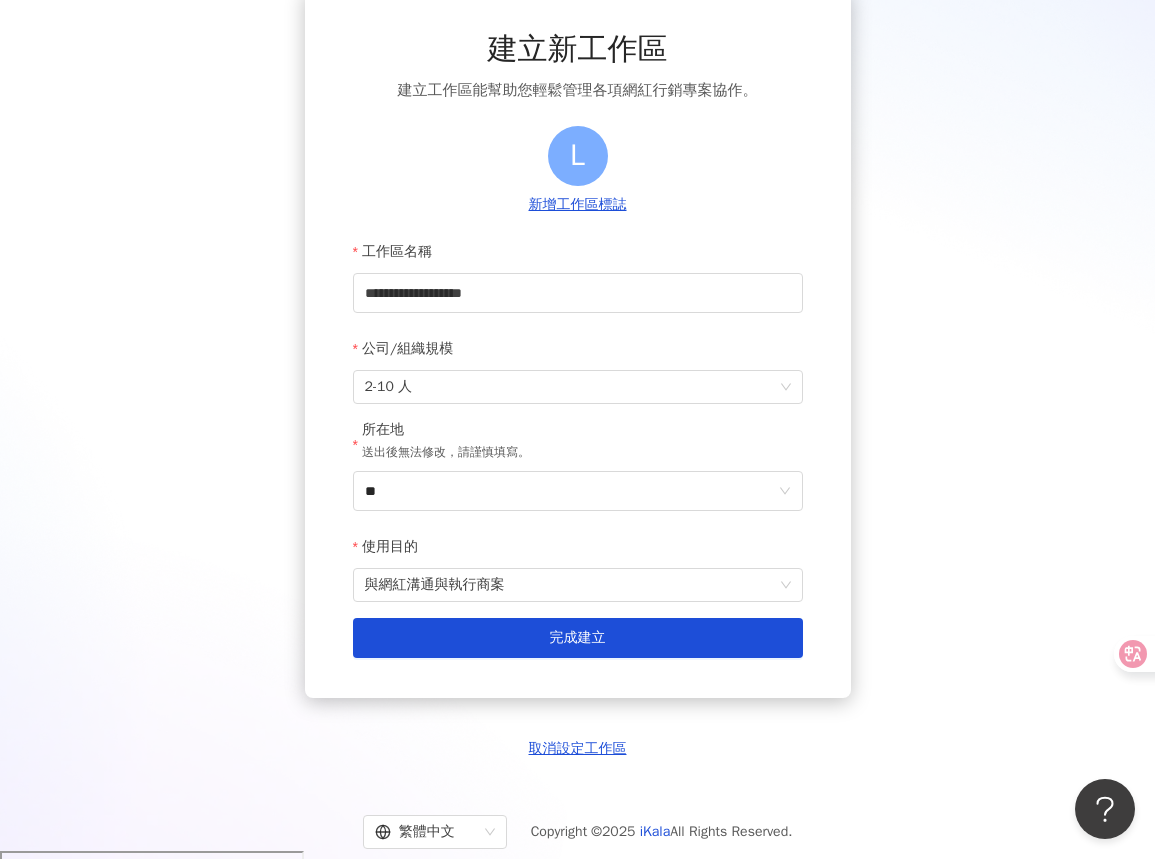 click on "**********" at bounding box center [577, 373] 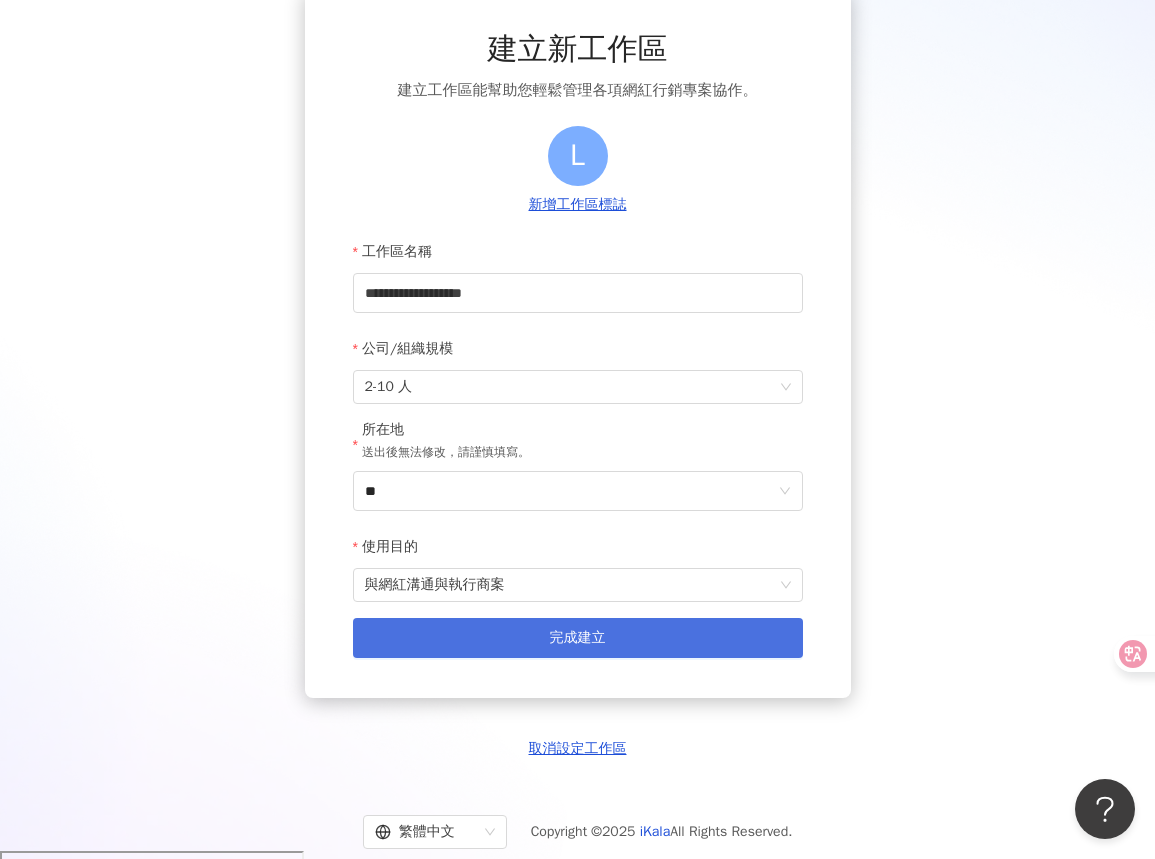 click on "完成建立" at bounding box center [578, 638] 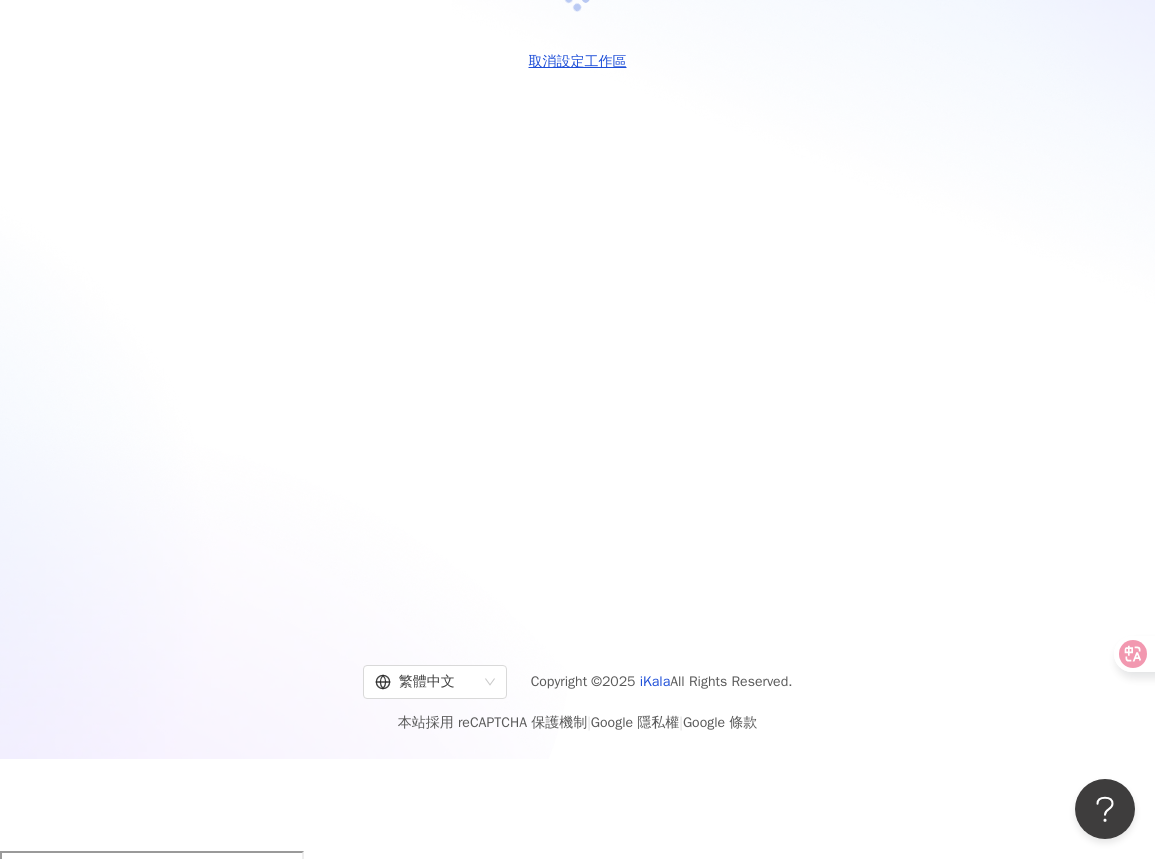 scroll, scrollTop: 0, scrollLeft: 0, axis: both 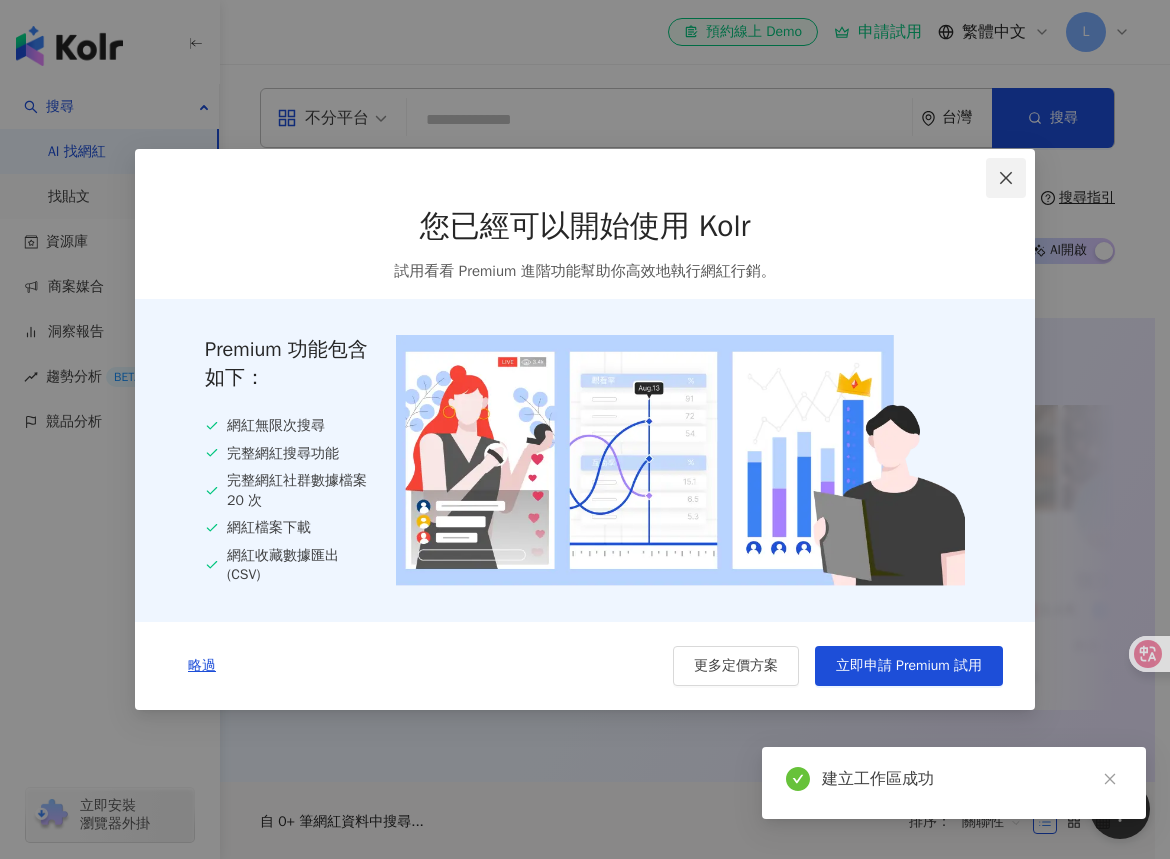 click 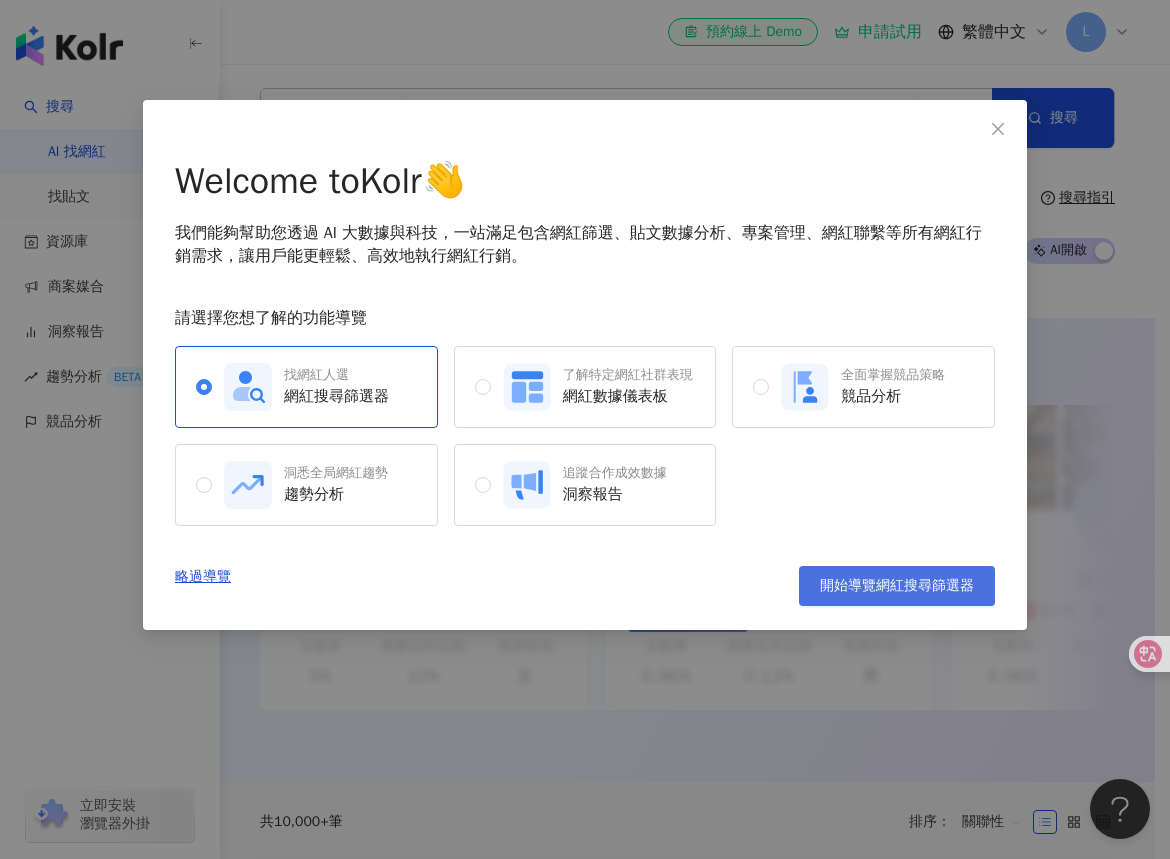 click on "開始導覽網紅搜尋篩選器" at bounding box center [897, 586] 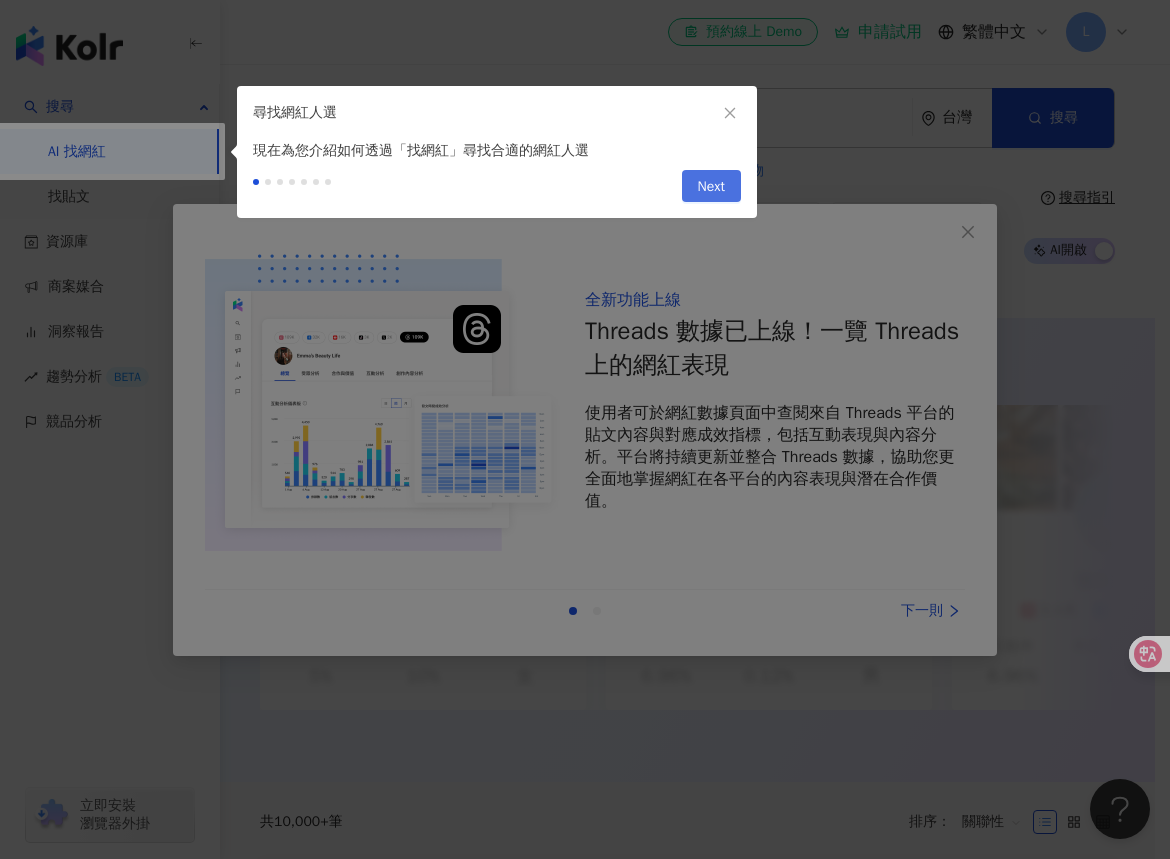 click on "Next" at bounding box center [711, 187] 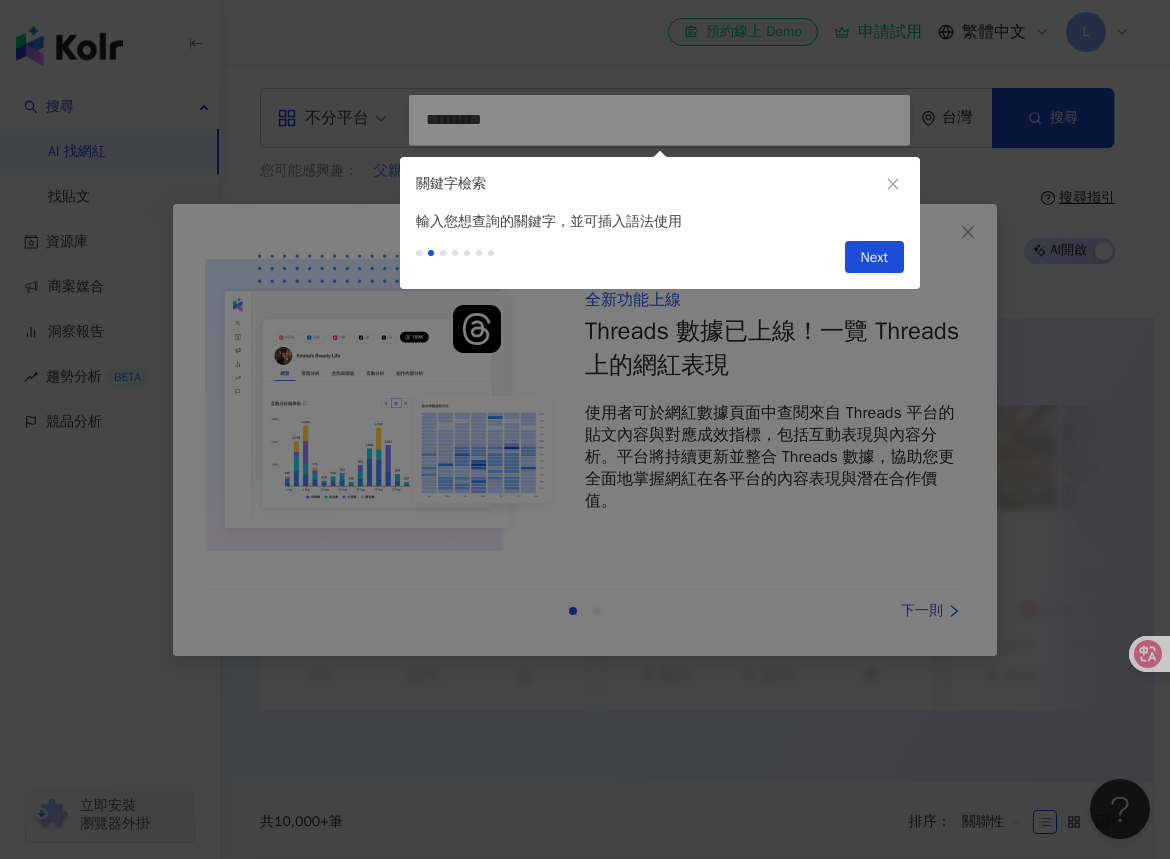 type on "*********" 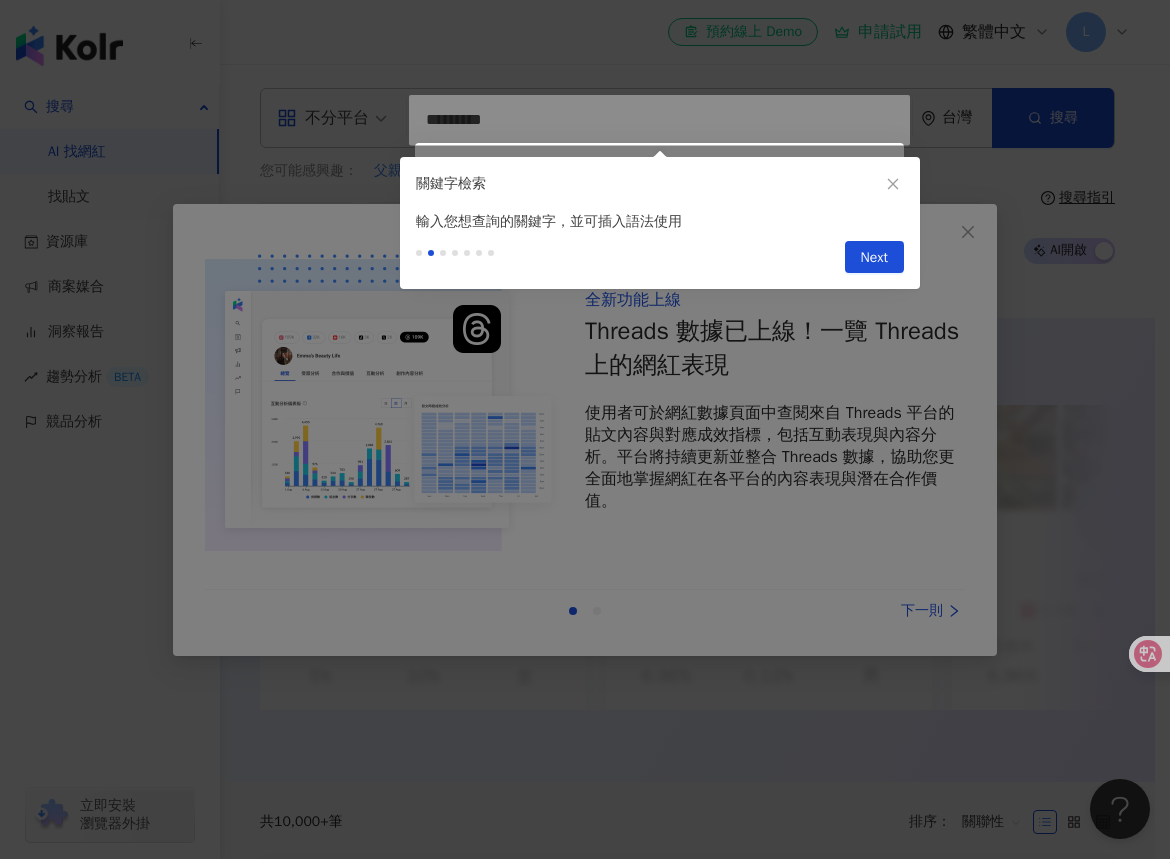 click on "Next" at bounding box center [874, 258] 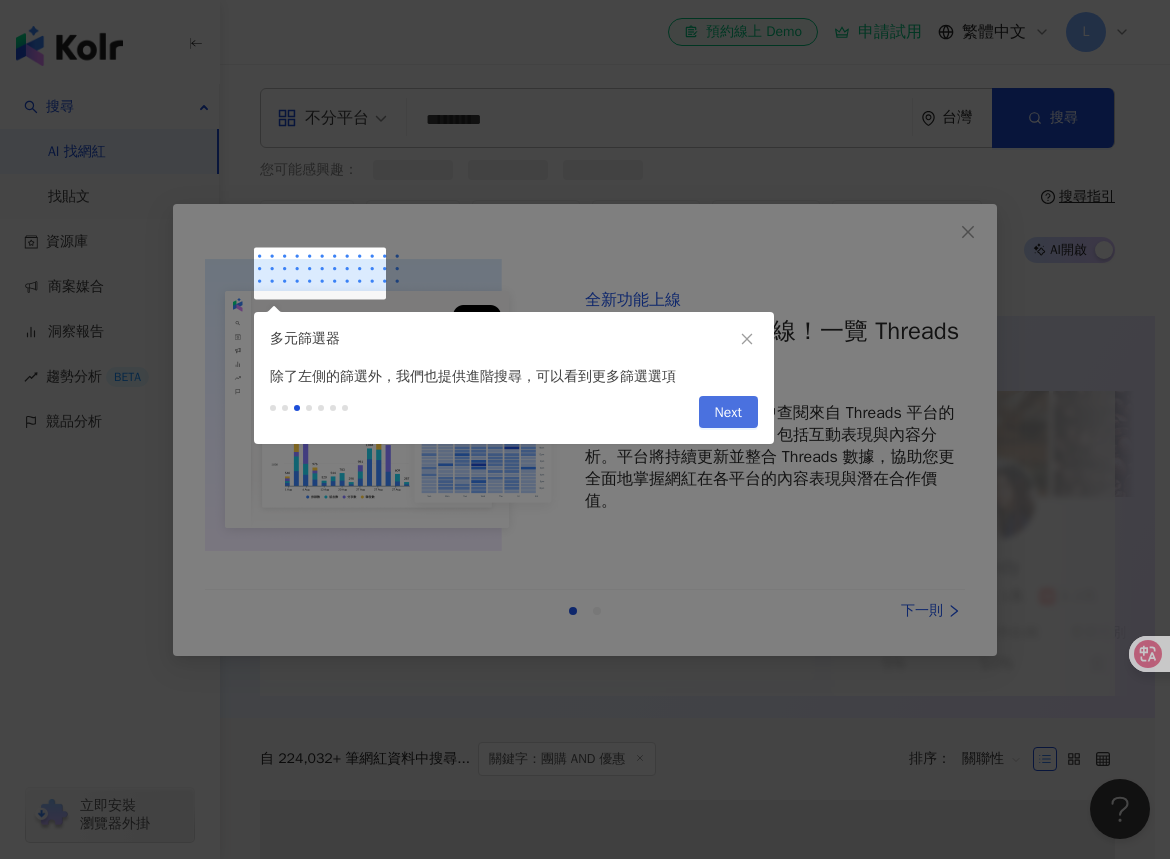 click on "Next" at bounding box center (728, 413) 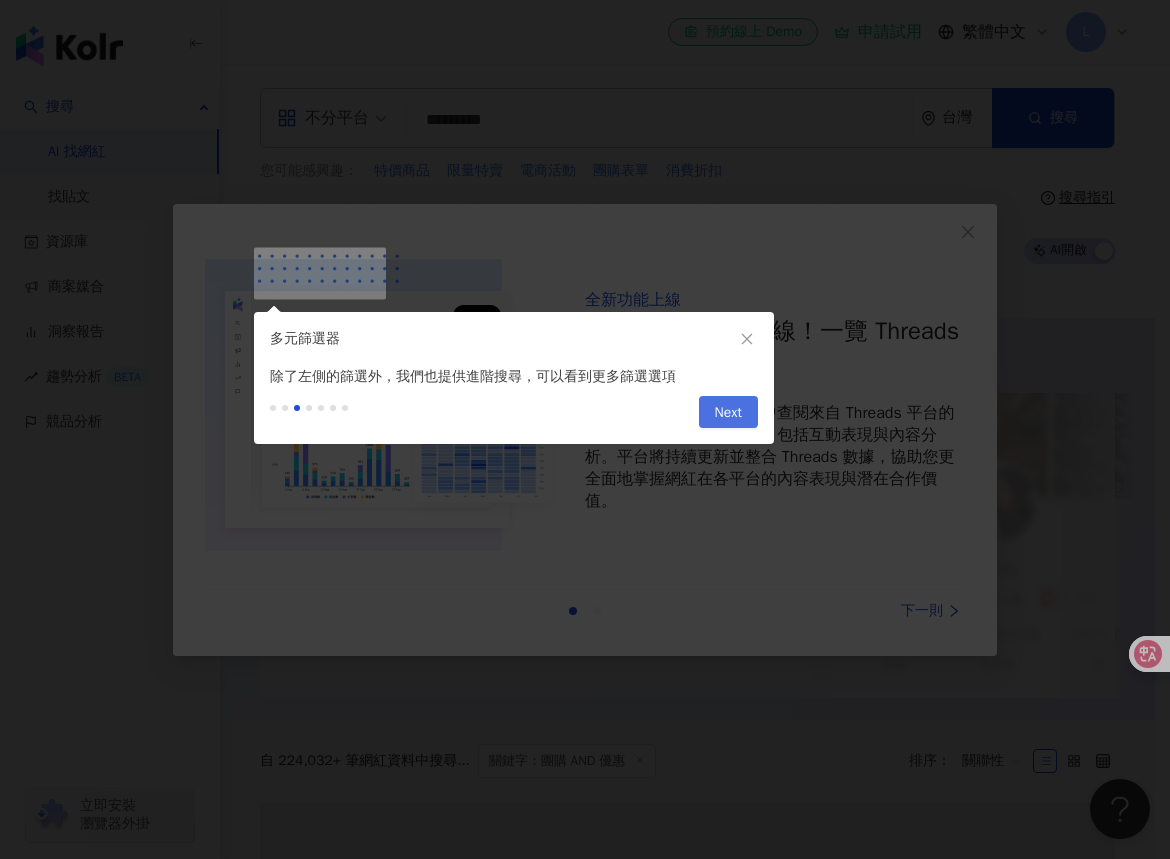 click on "Next" at bounding box center (728, 413) 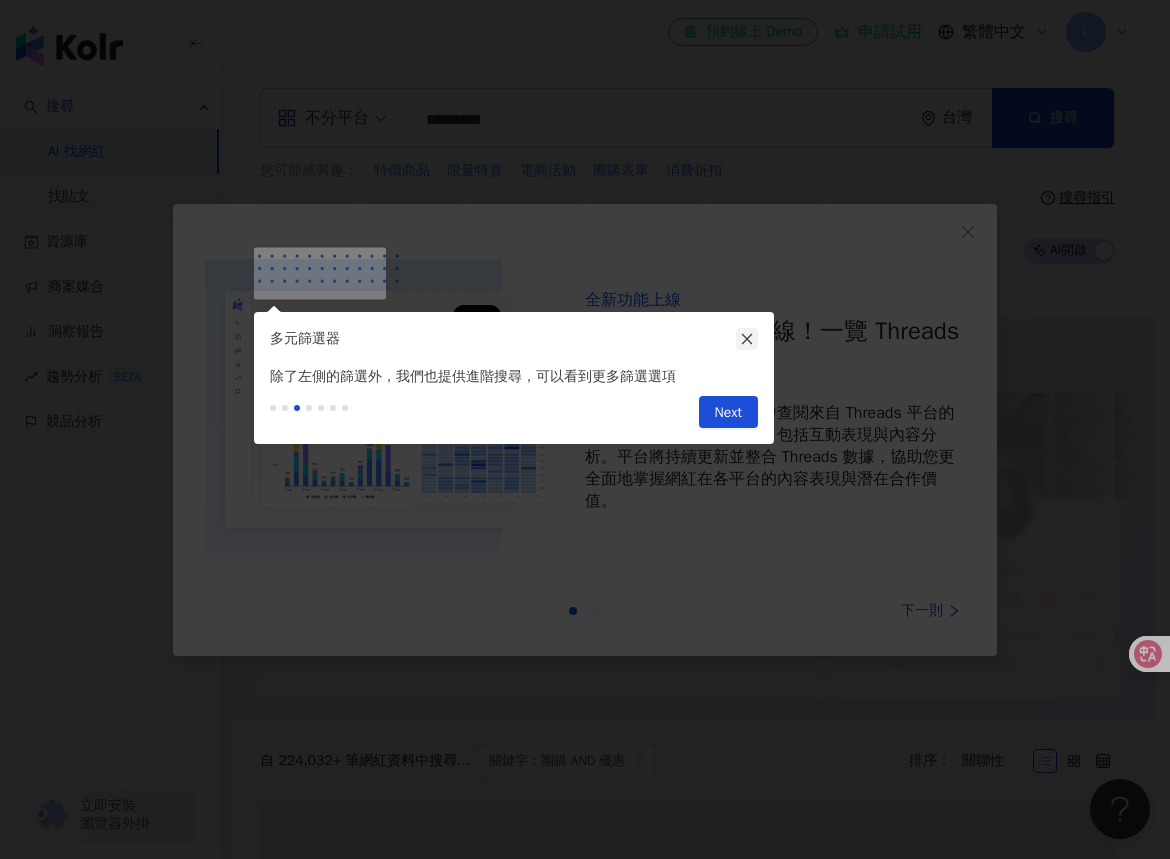 click 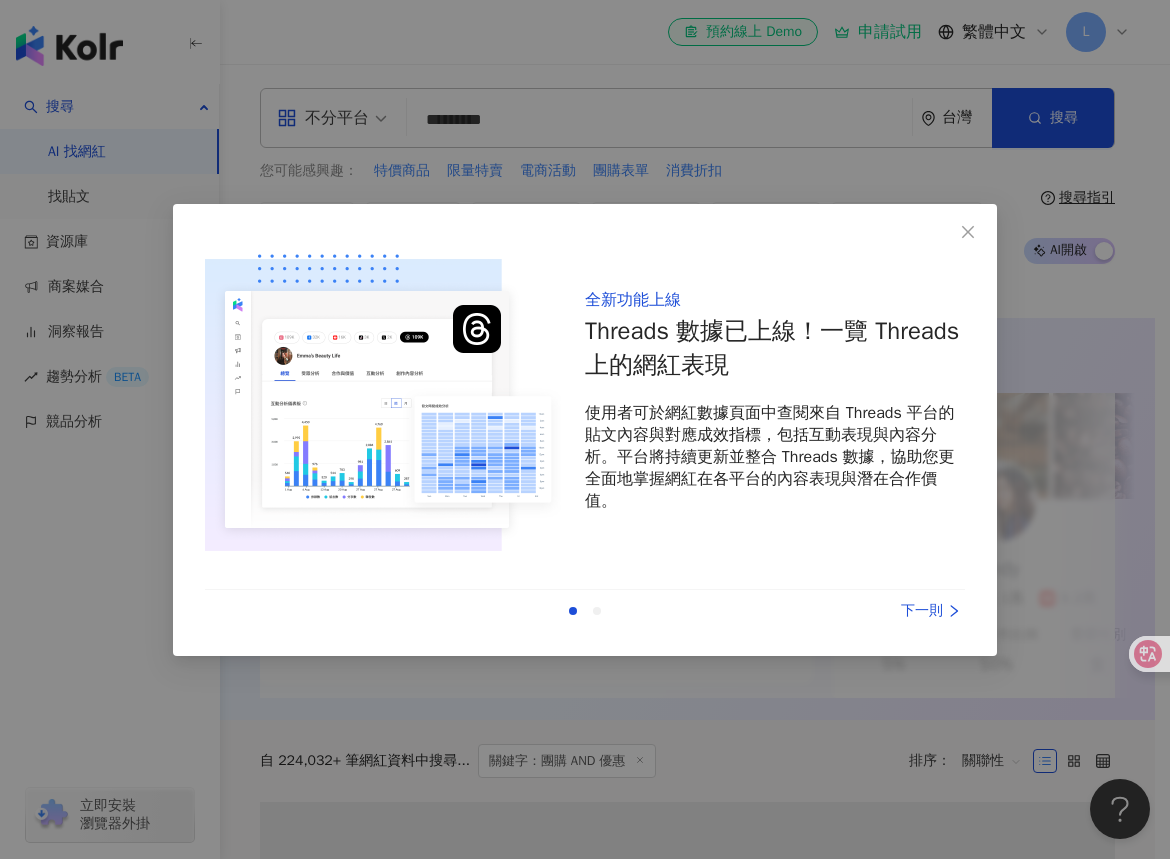 type 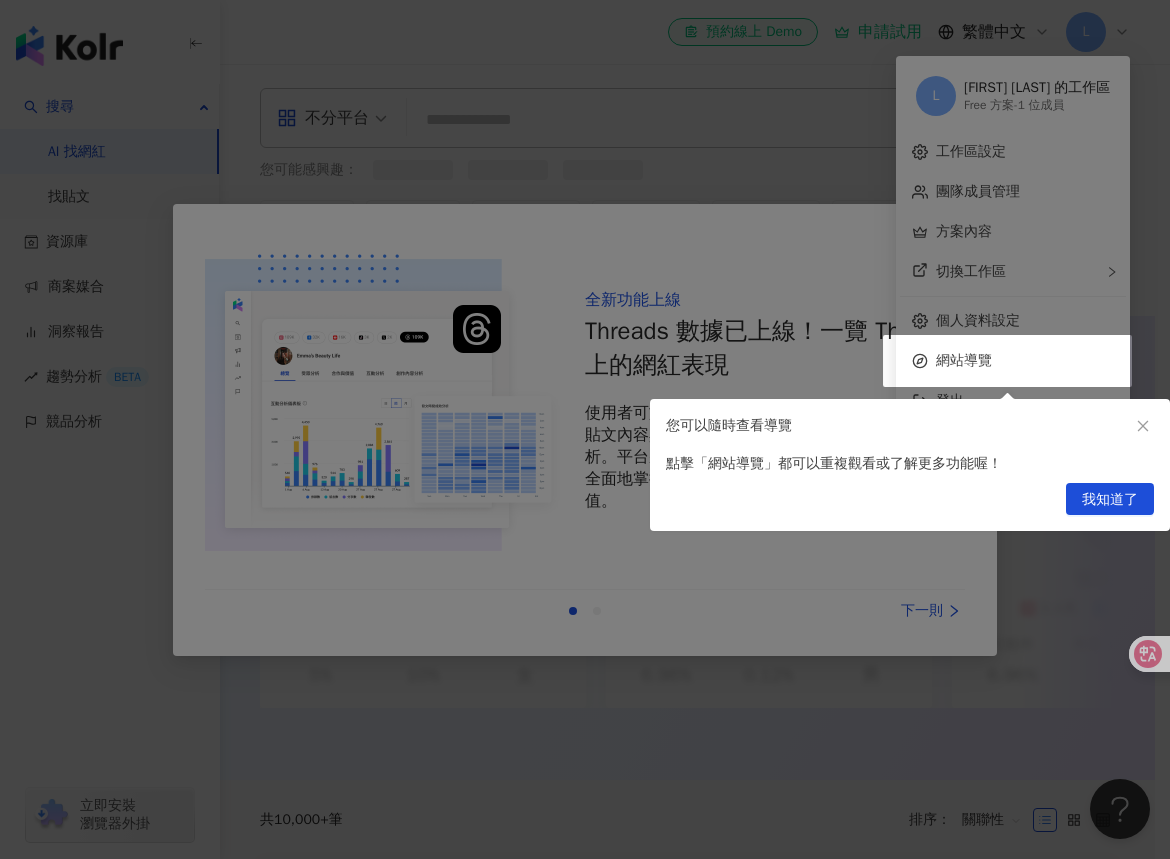 click at bounding box center (585, 429) 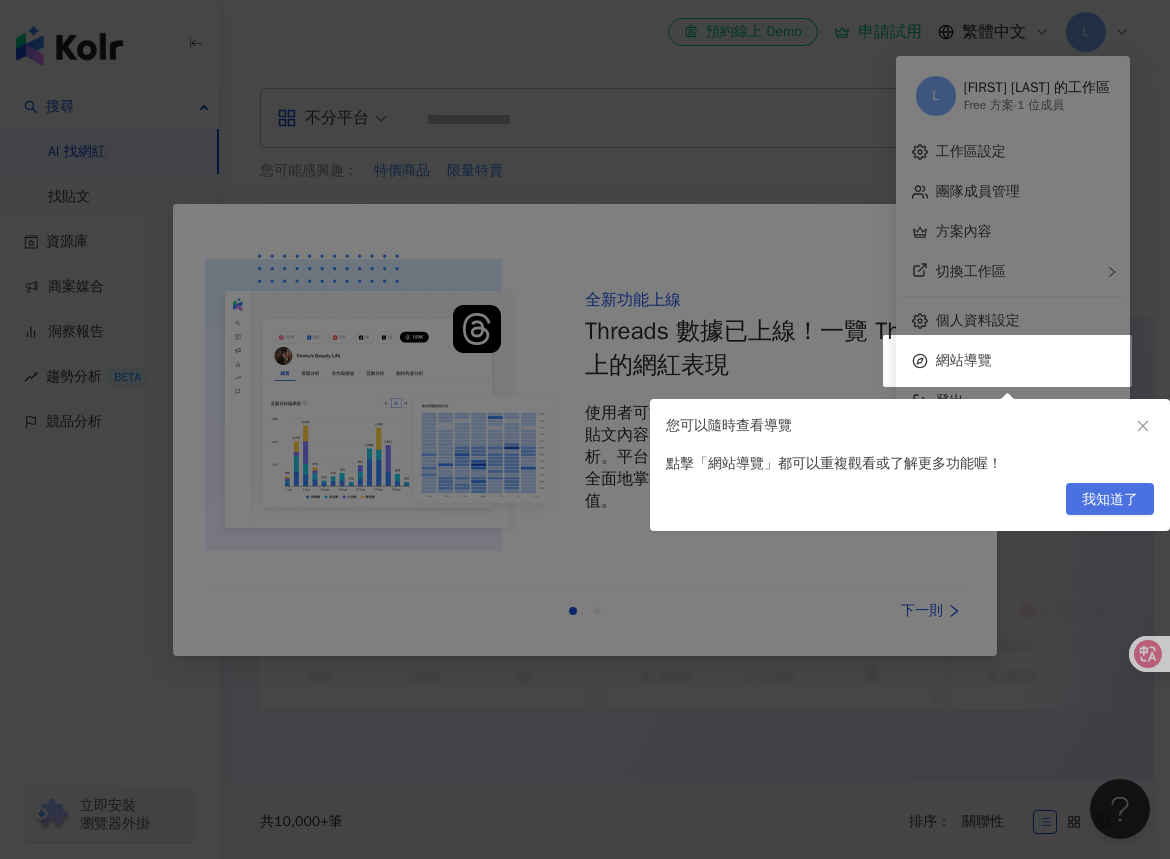 click on "我知道了" at bounding box center (1110, 500) 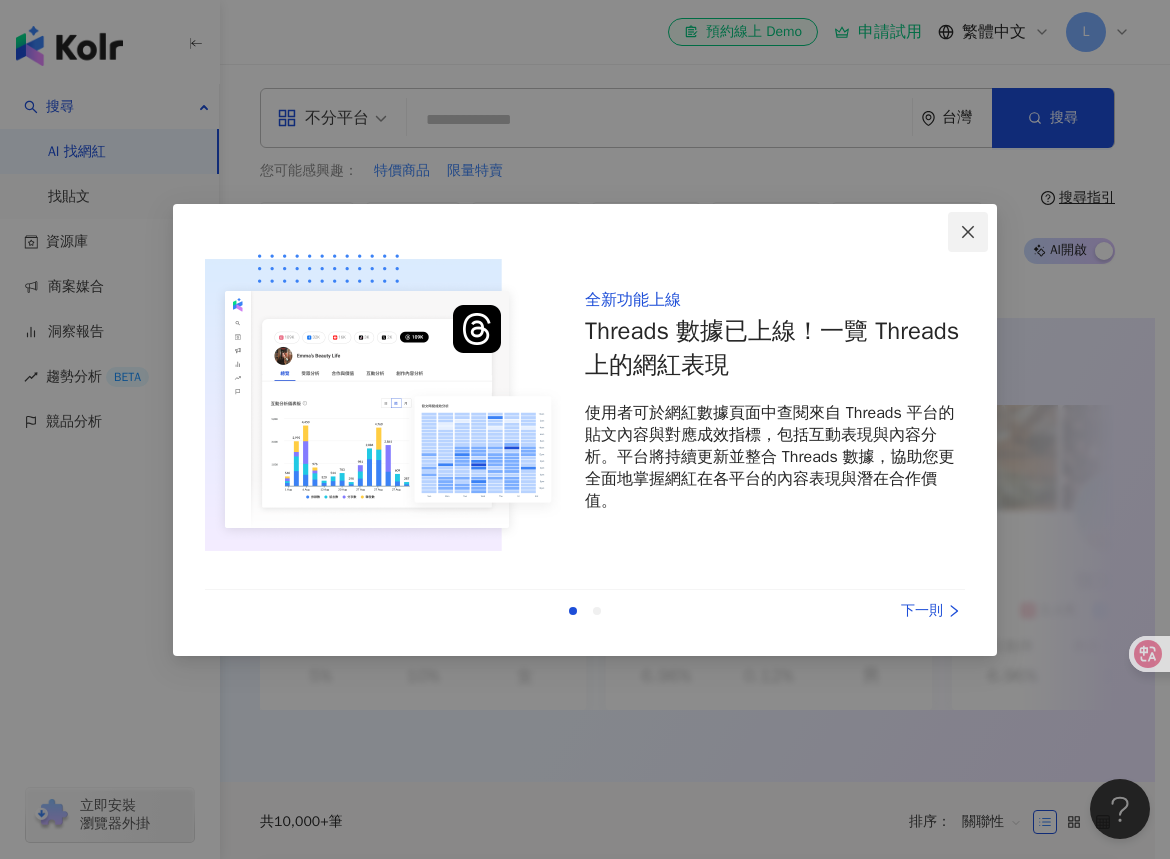 click 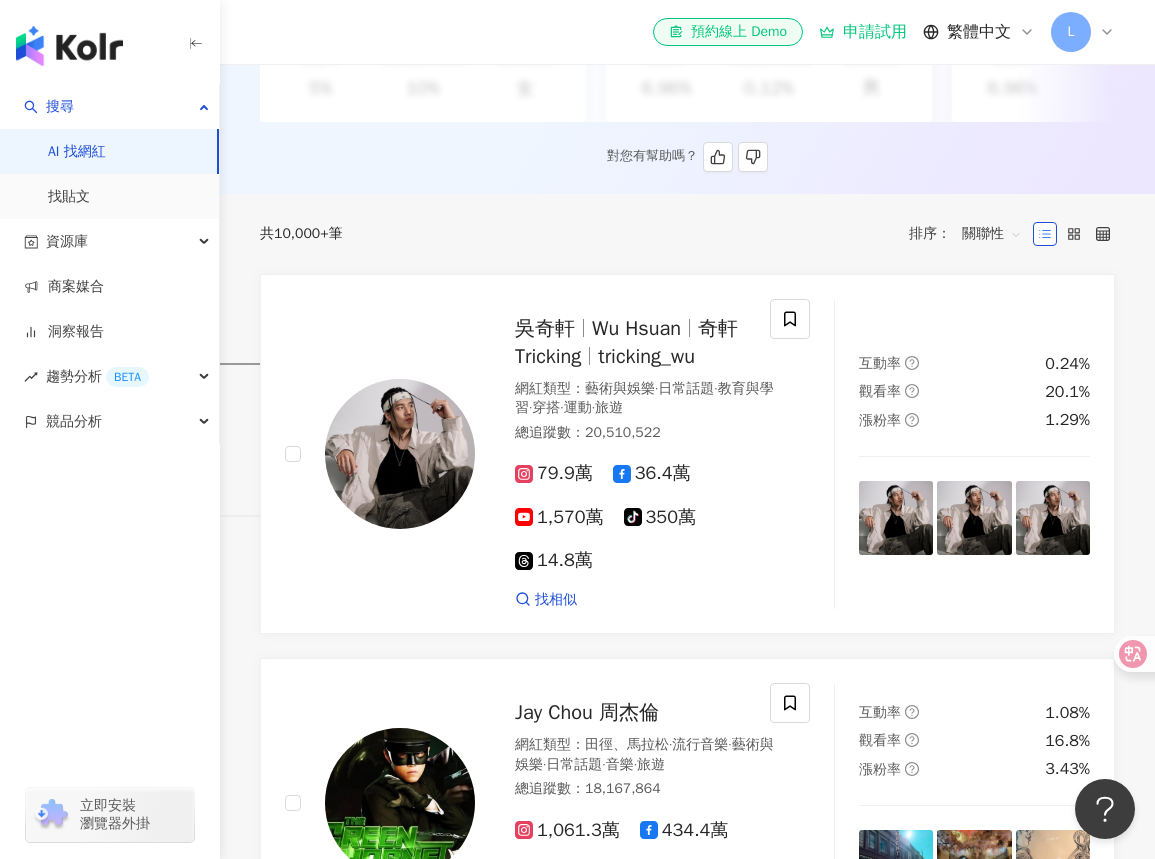 scroll, scrollTop: 0, scrollLeft: 0, axis: both 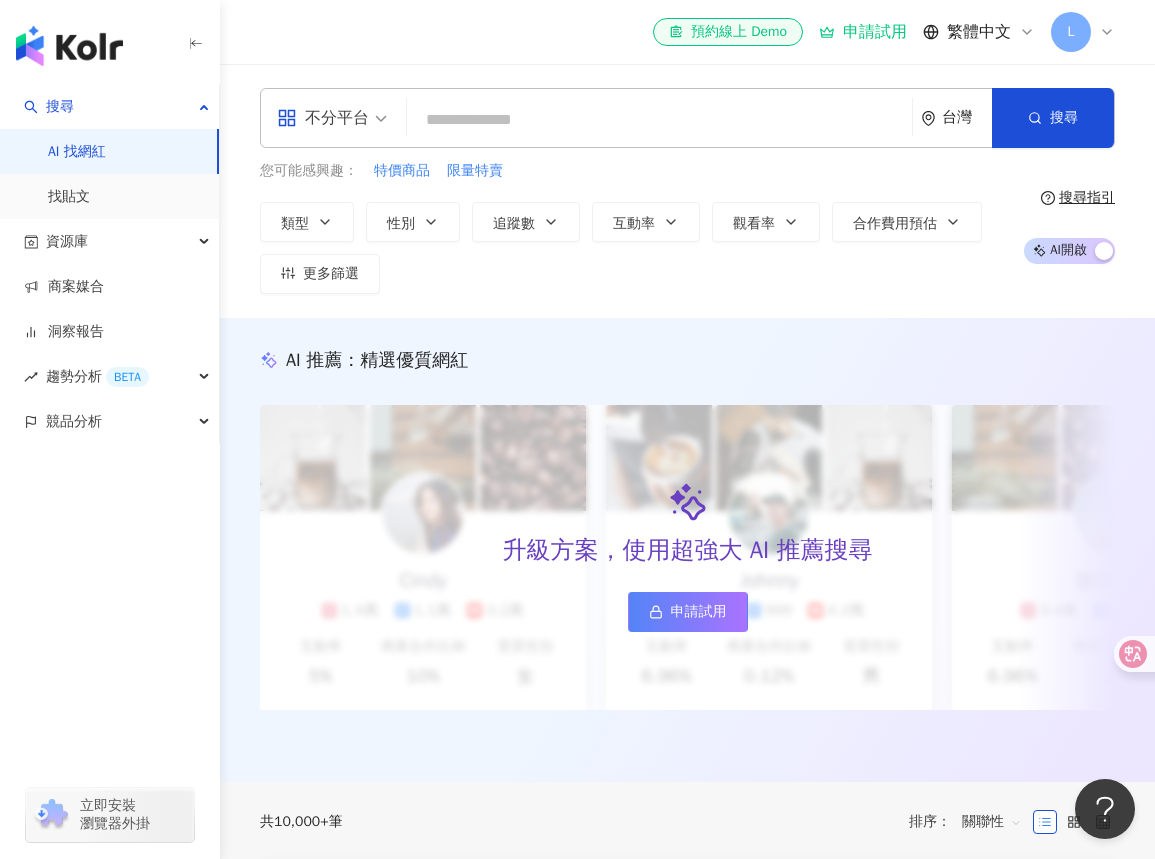 drag, startPoint x: 847, startPoint y: 288, endPoint x: 907, endPoint y: 255, distance: 68.47627 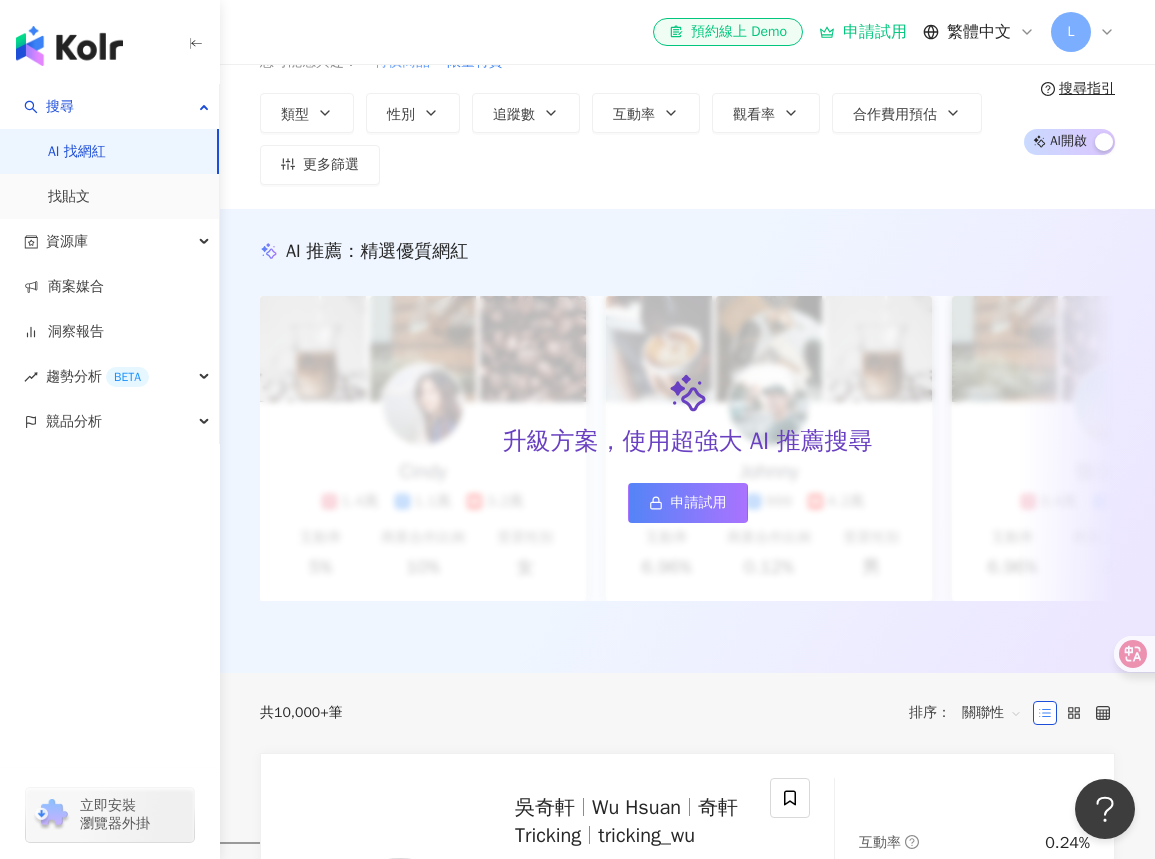 scroll, scrollTop: 0, scrollLeft: 0, axis: both 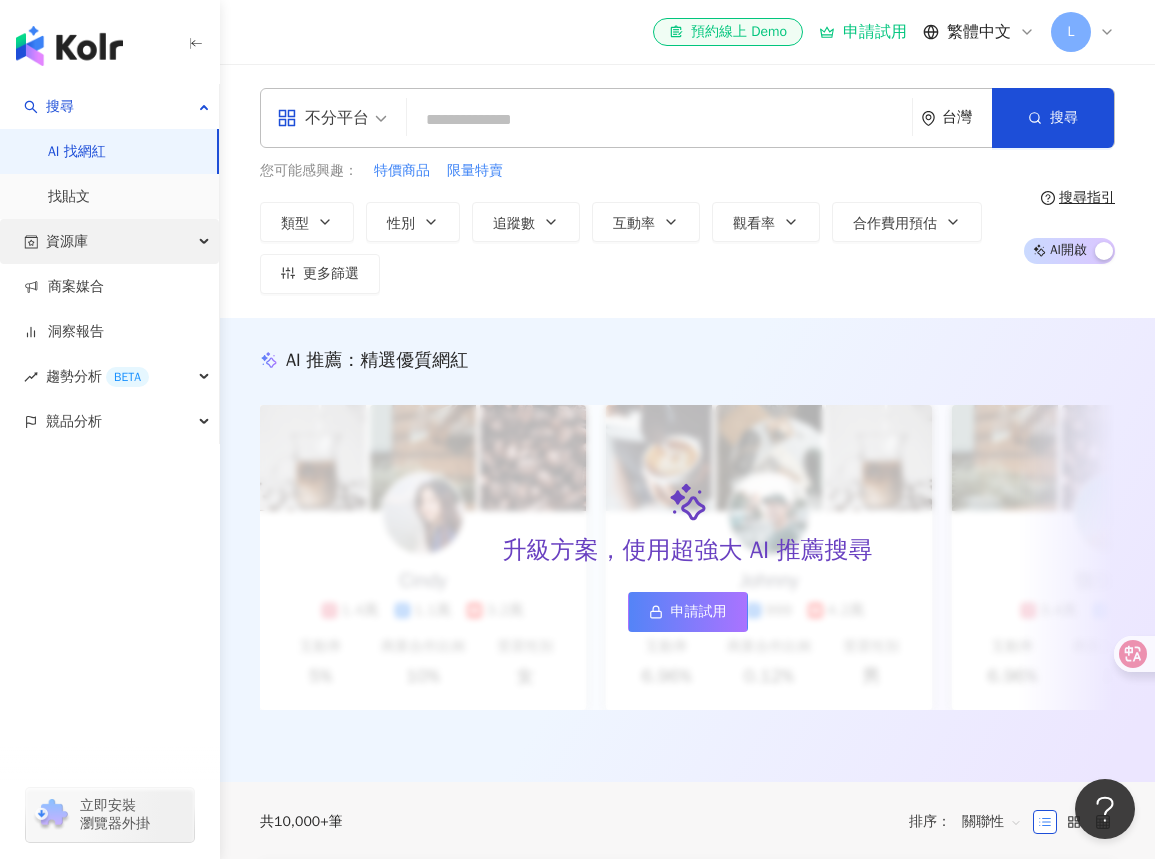 click on "資源庫" at bounding box center (67, 241) 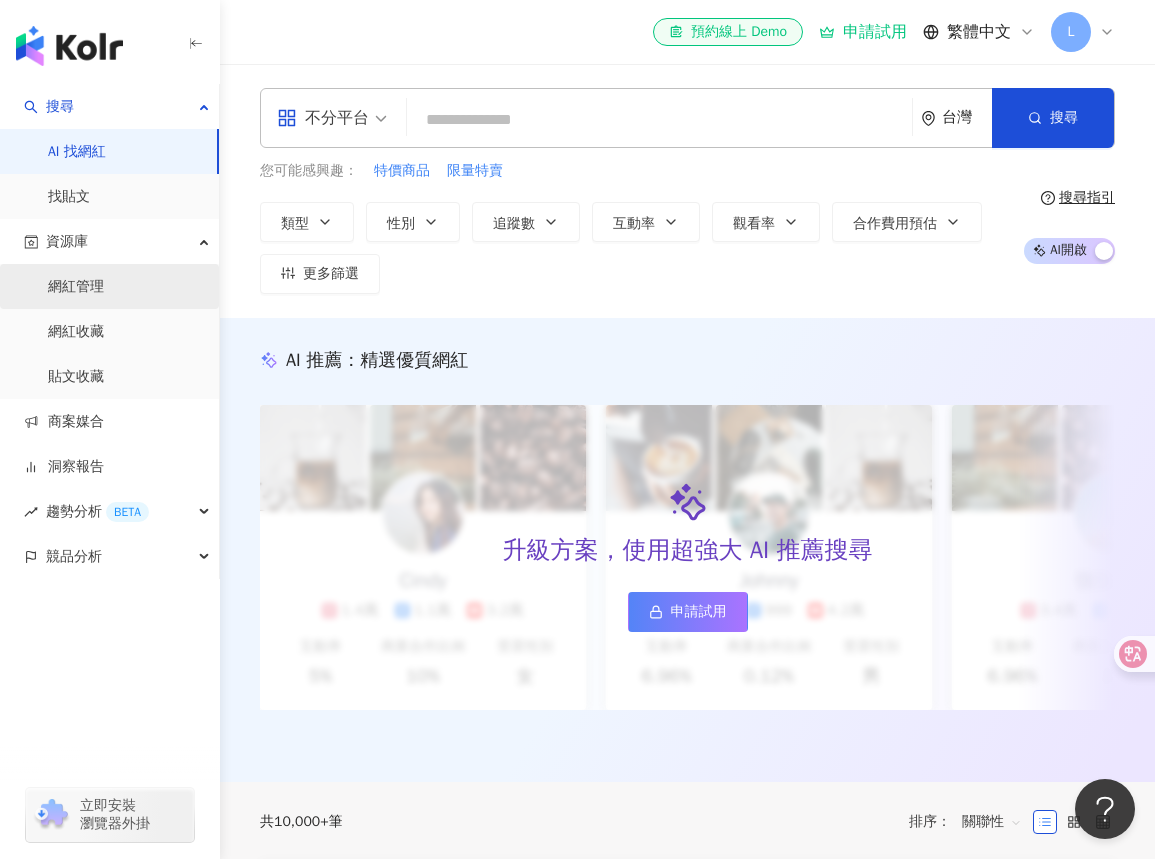 click on "網紅管理" at bounding box center (76, 287) 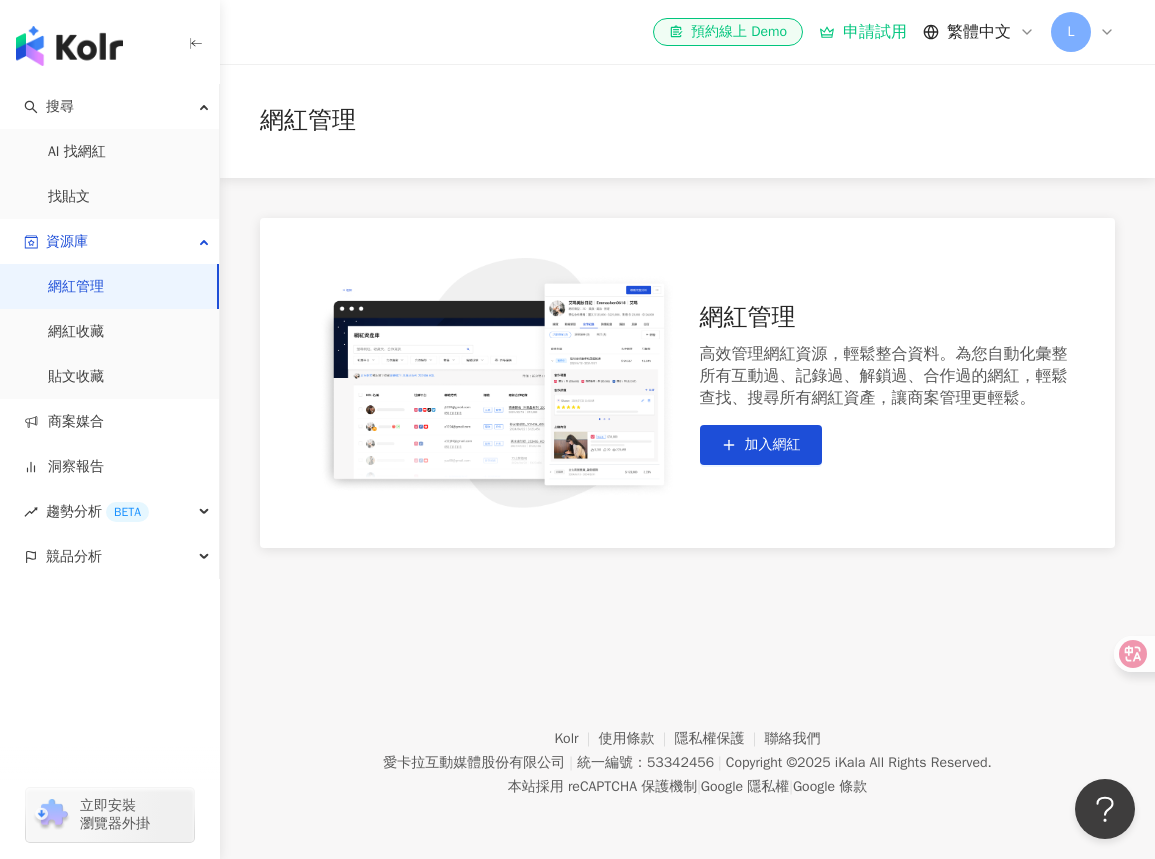 click on "網紅管理 網紅管理 高效管理網紅資源，輕鬆整合資料。為您自動化彙整所有互動過、記錄過、解鎖過、合作過的網紅，輕鬆查找、搜尋所有網紅資產，讓商案管理更輕鬆。 加入網紅" at bounding box center [687, 306] 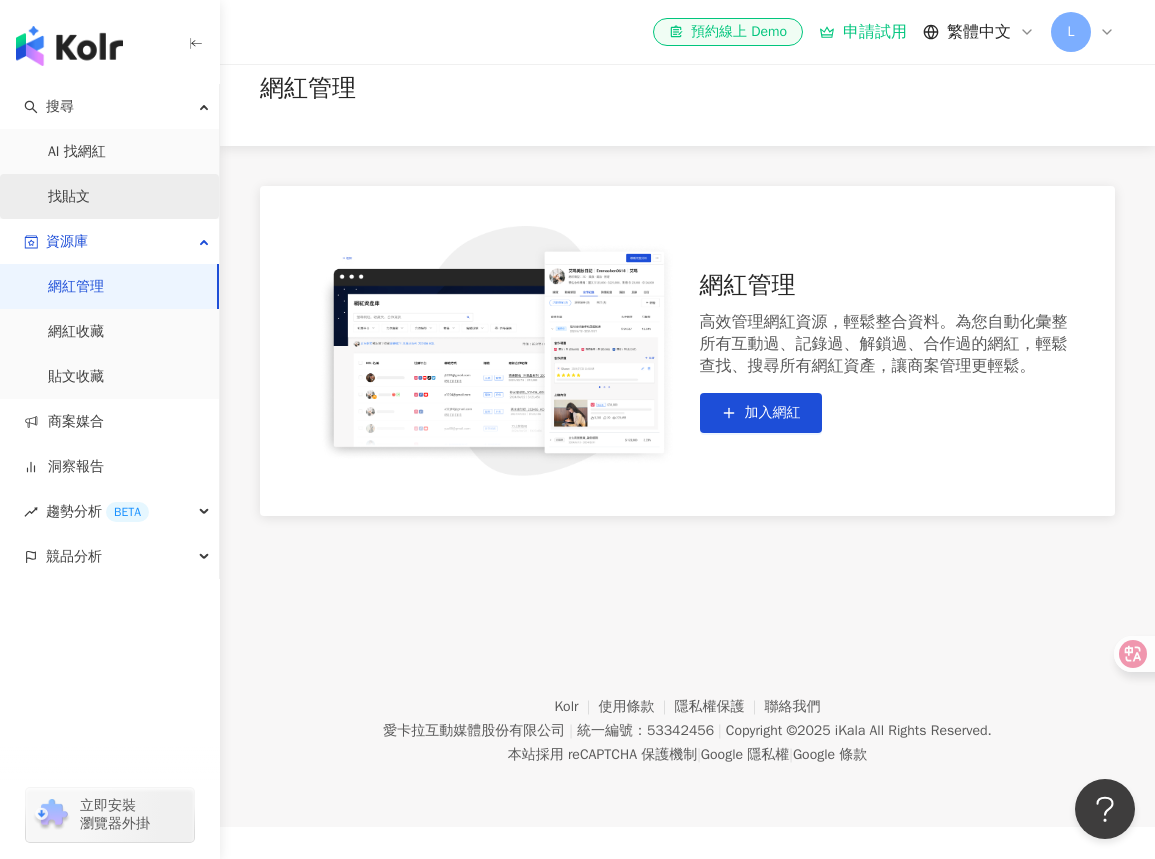 scroll, scrollTop: 0, scrollLeft: 0, axis: both 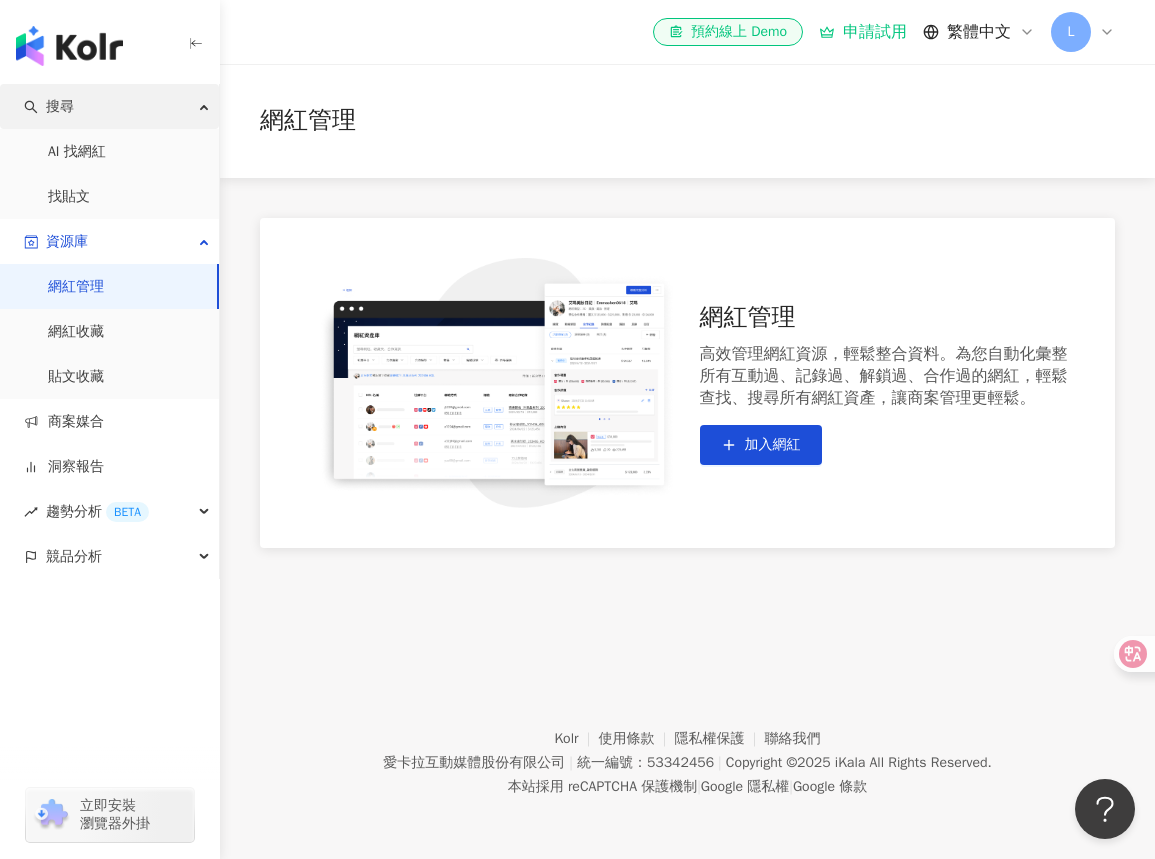 click on "搜尋" at bounding box center [109, 106] 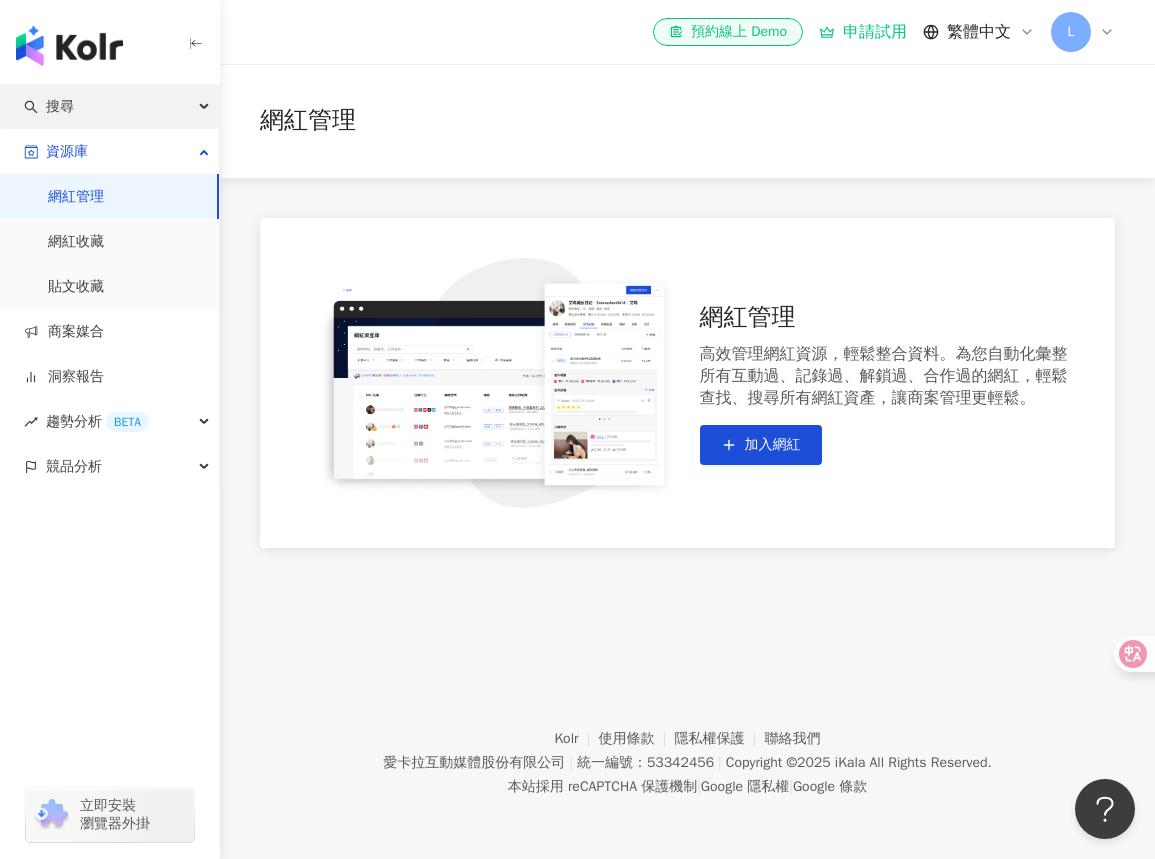 click on "搜尋" at bounding box center [109, 106] 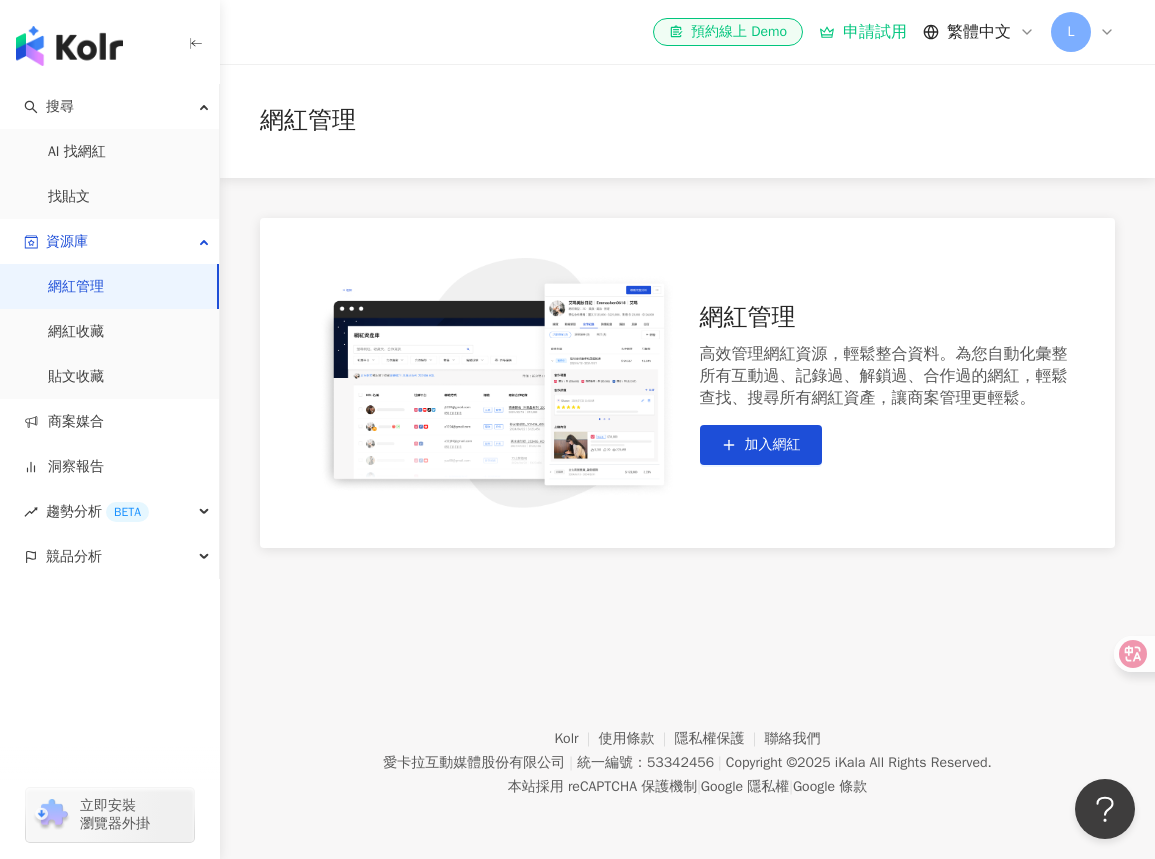 drag, startPoint x: 858, startPoint y: 117, endPoint x: 300, endPoint y: 106, distance: 558.1084 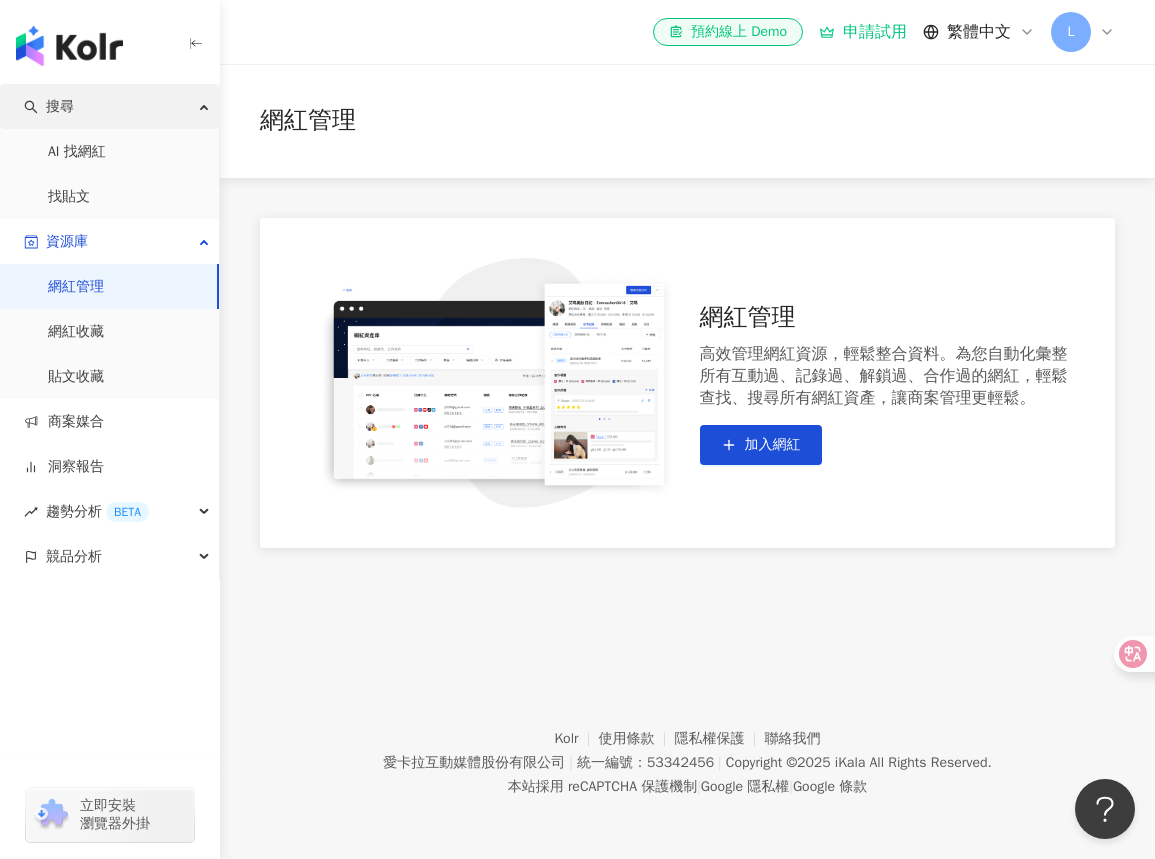 click on "搜尋" at bounding box center (109, 106) 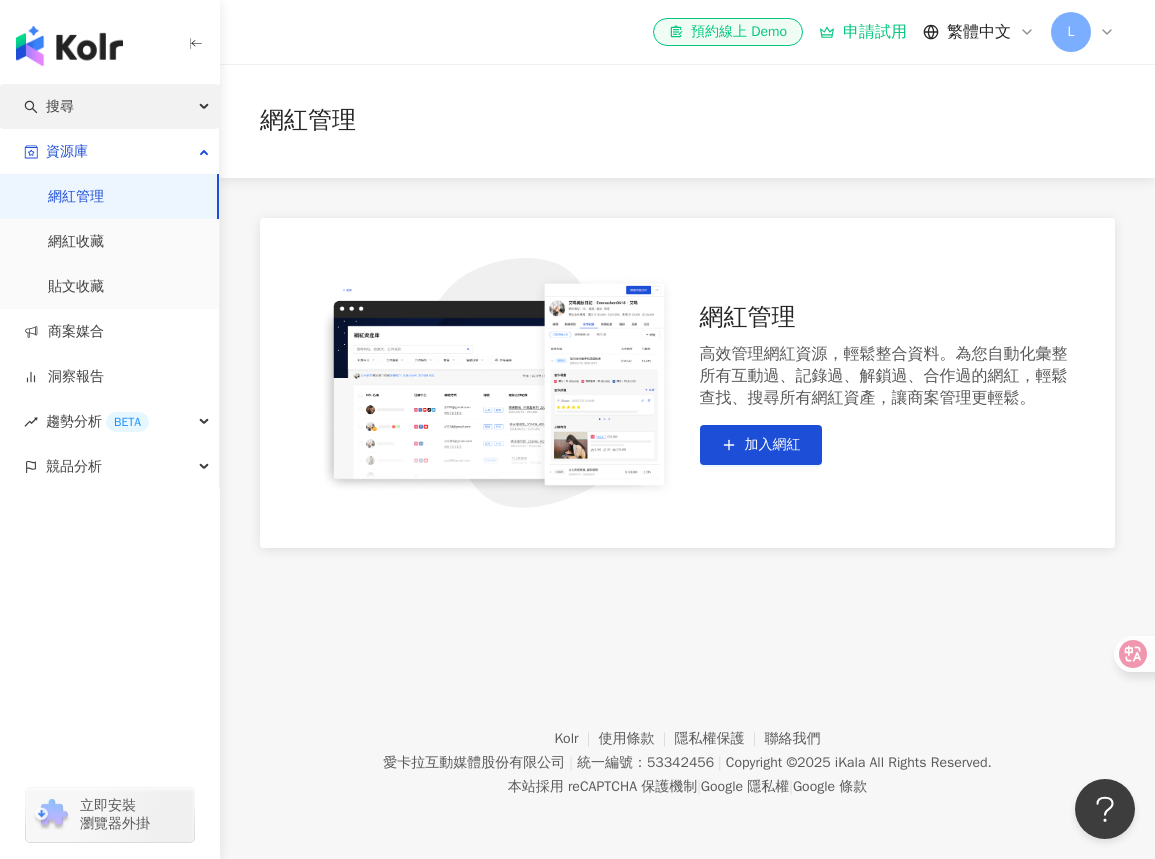 click on "搜尋" at bounding box center (109, 106) 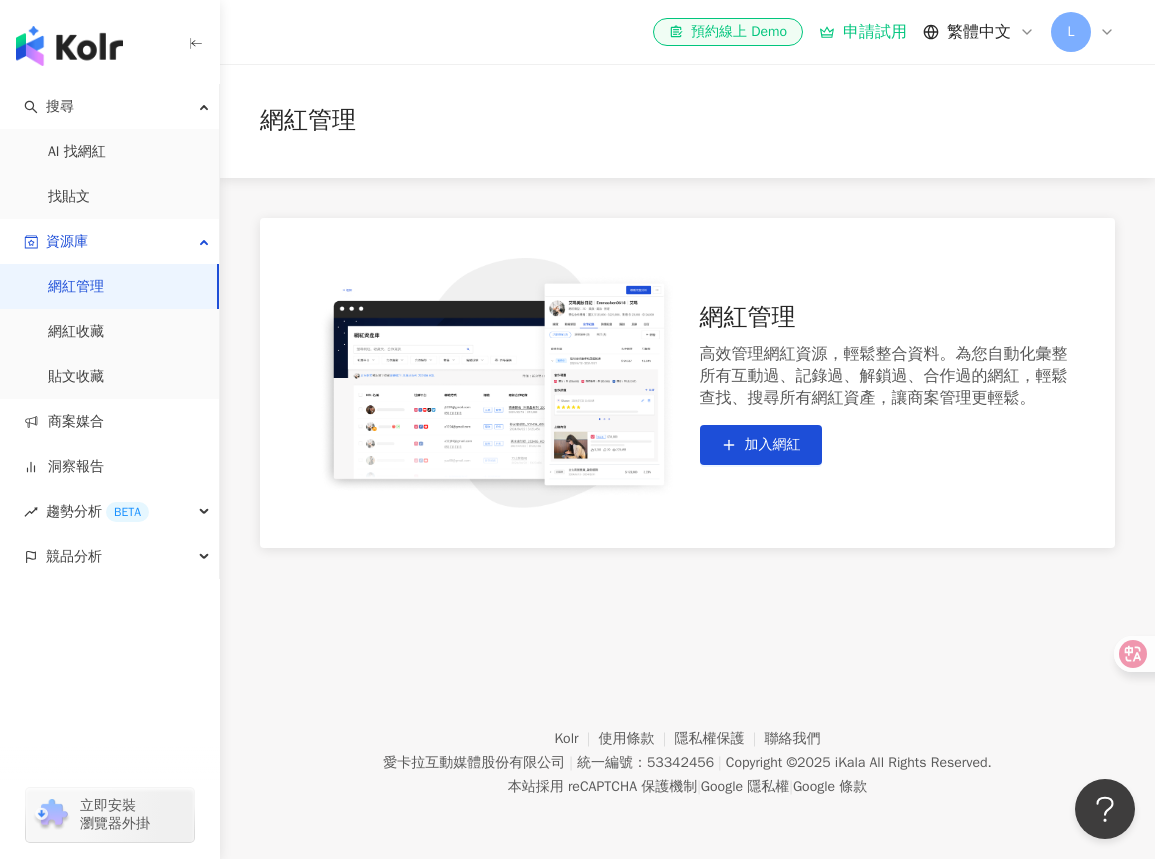 click at bounding box center (69, 46) 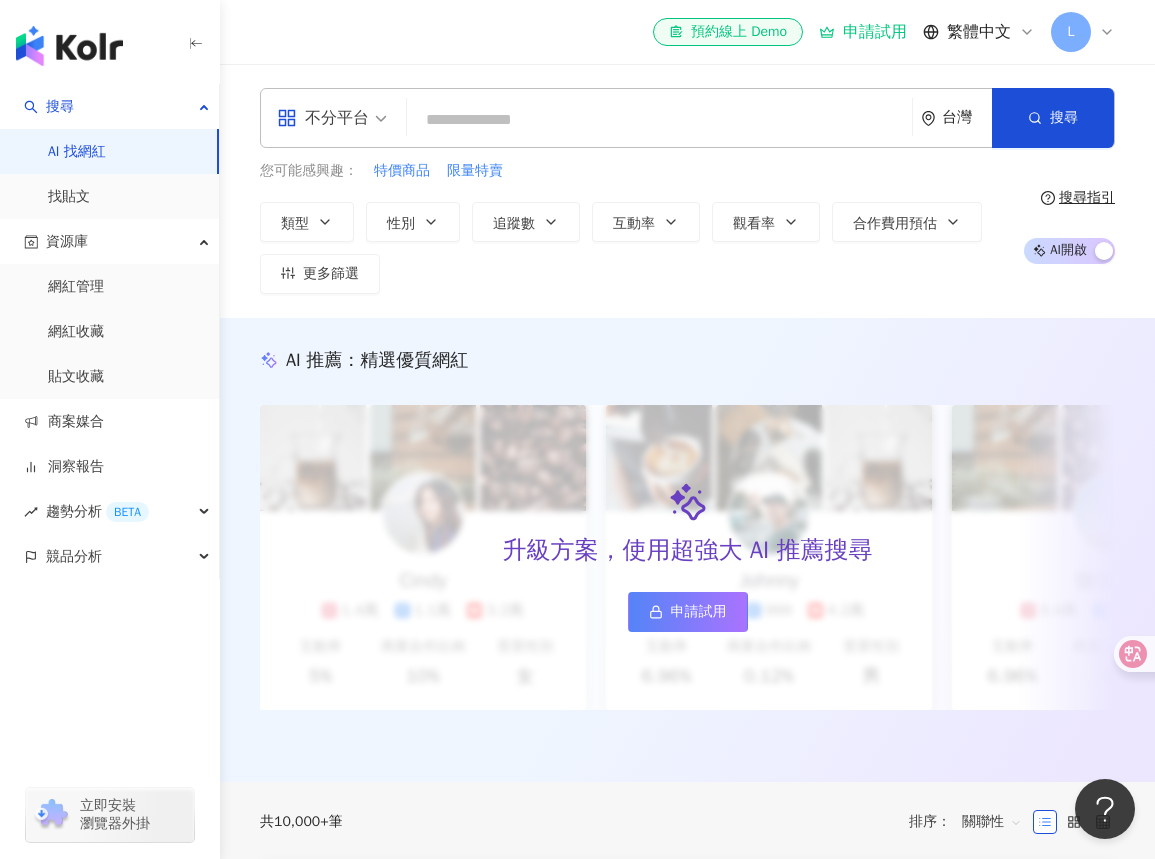 click at bounding box center [659, 120] 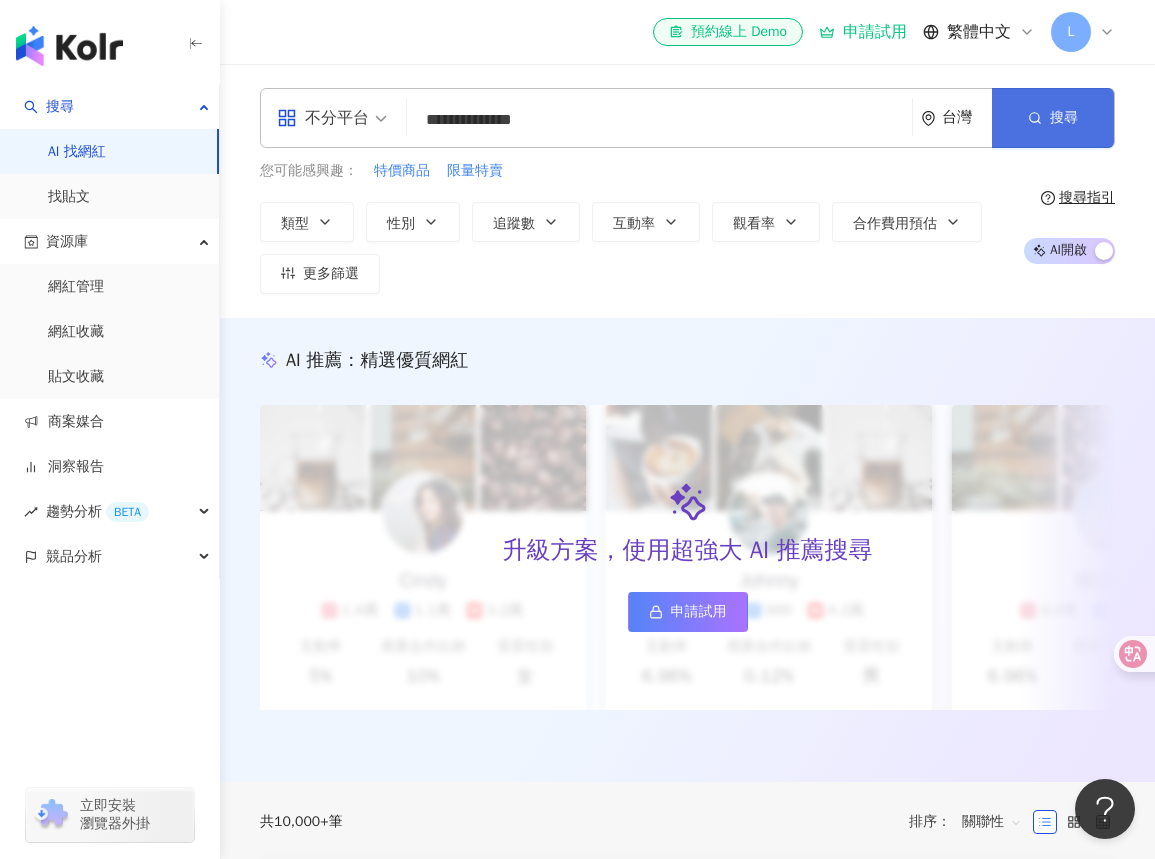 type on "**********" 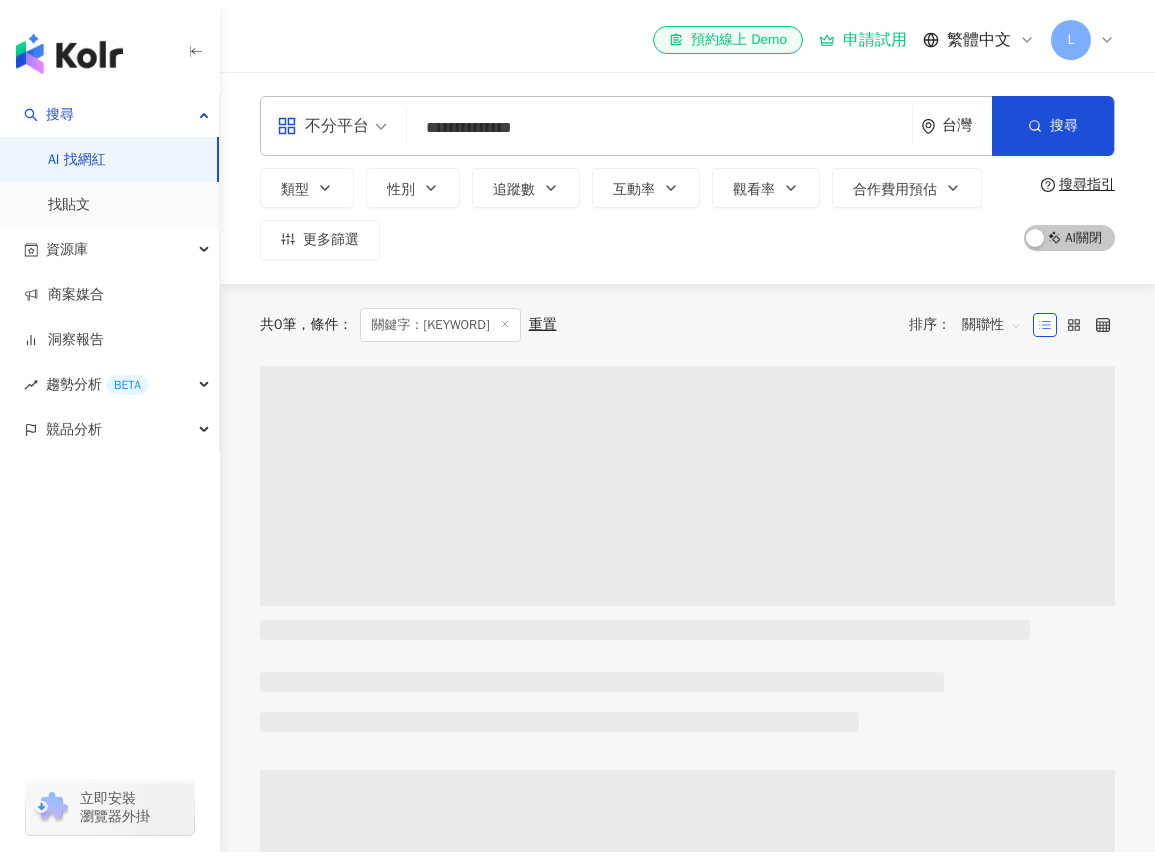 scroll, scrollTop: 0, scrollLeft: 0, axis: both 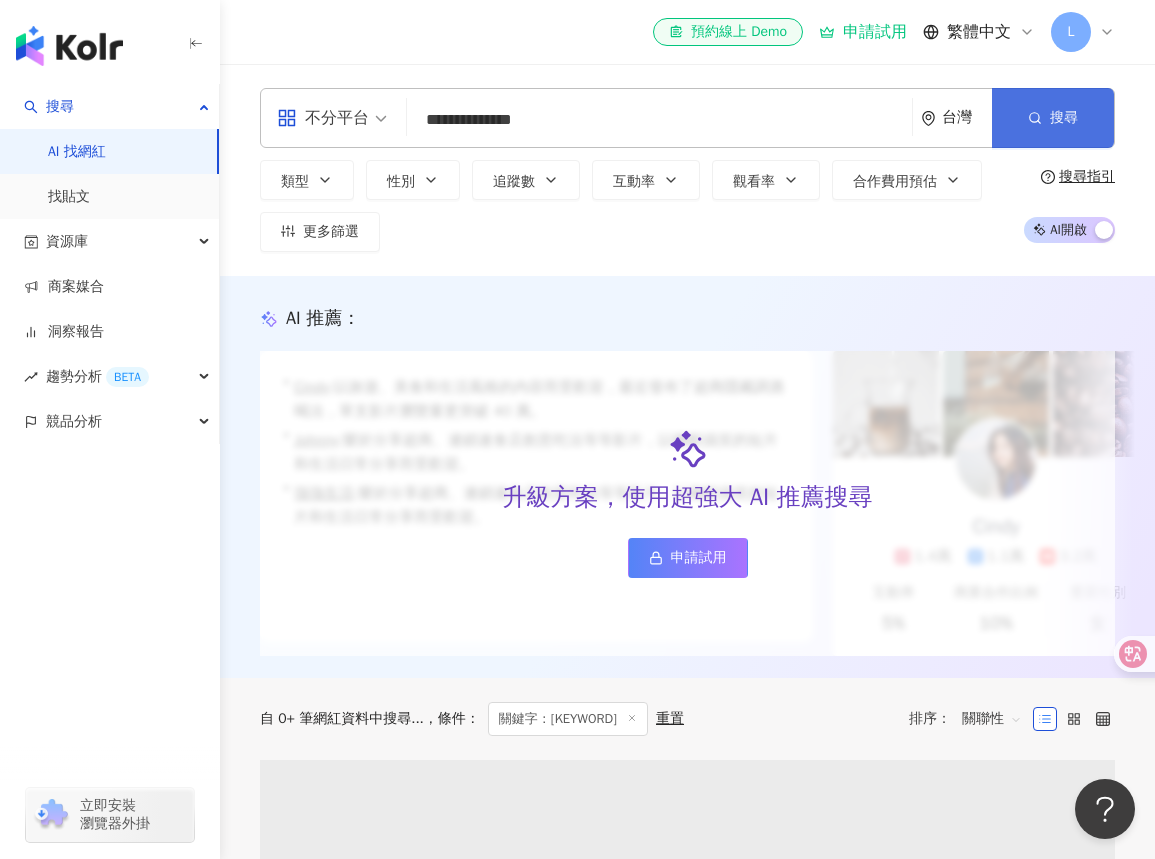 click on "搜尋" at bounding box center [1053, 118] 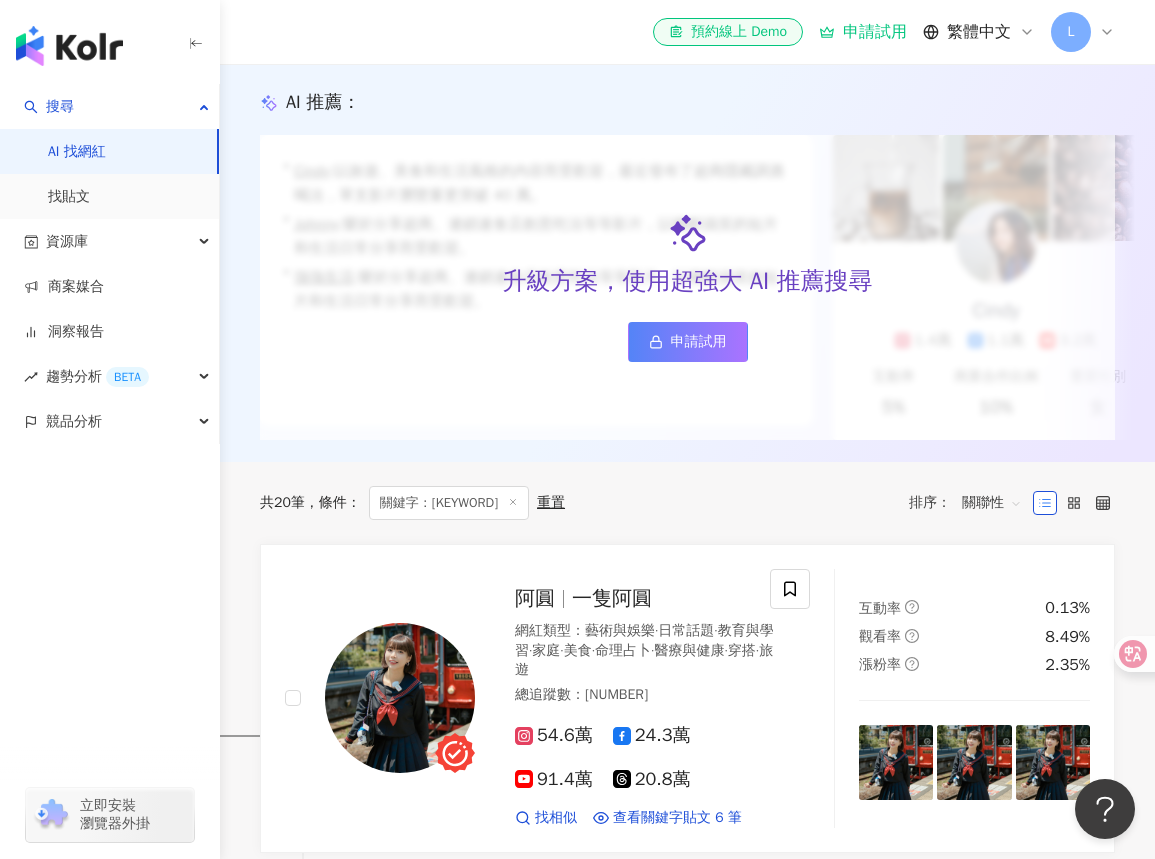 scroll, scrollTop: 200, scrollLeft: 0, axis: vertical 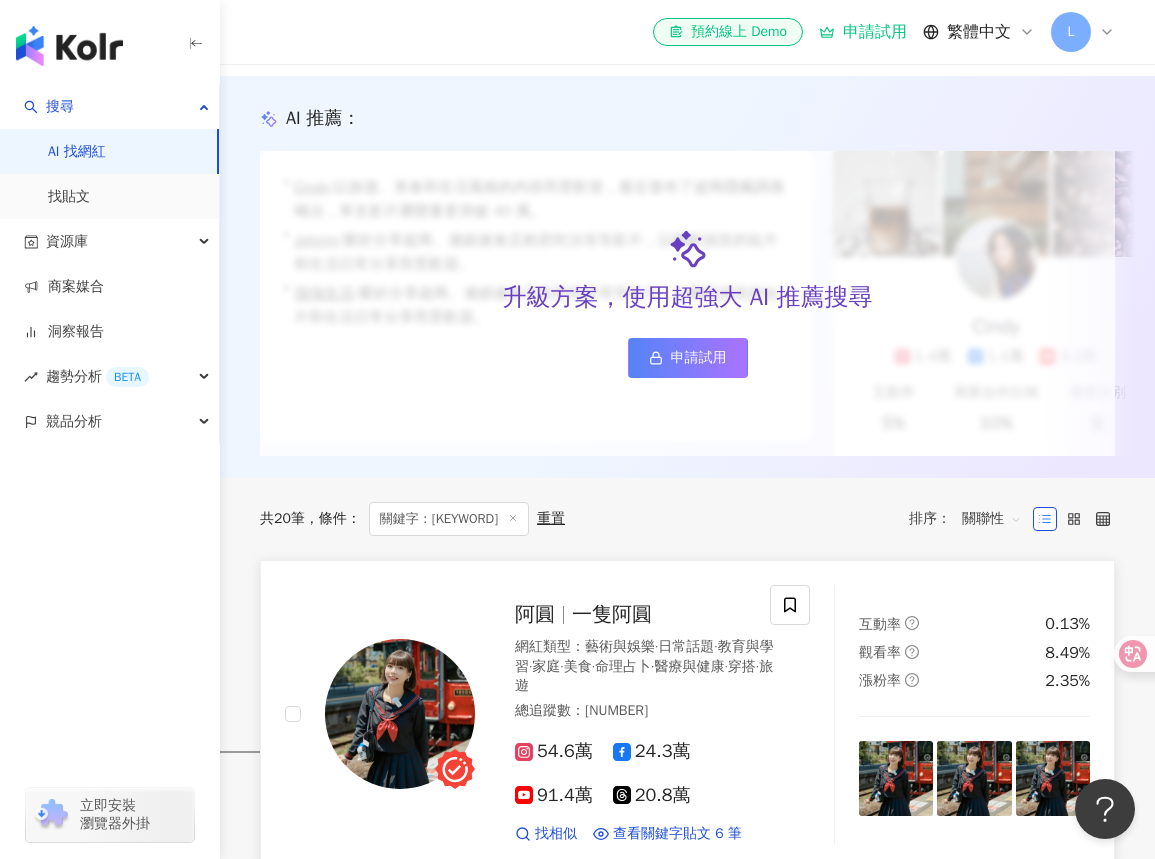 click on "一隻阿圓" at bounding box center (612, 614) 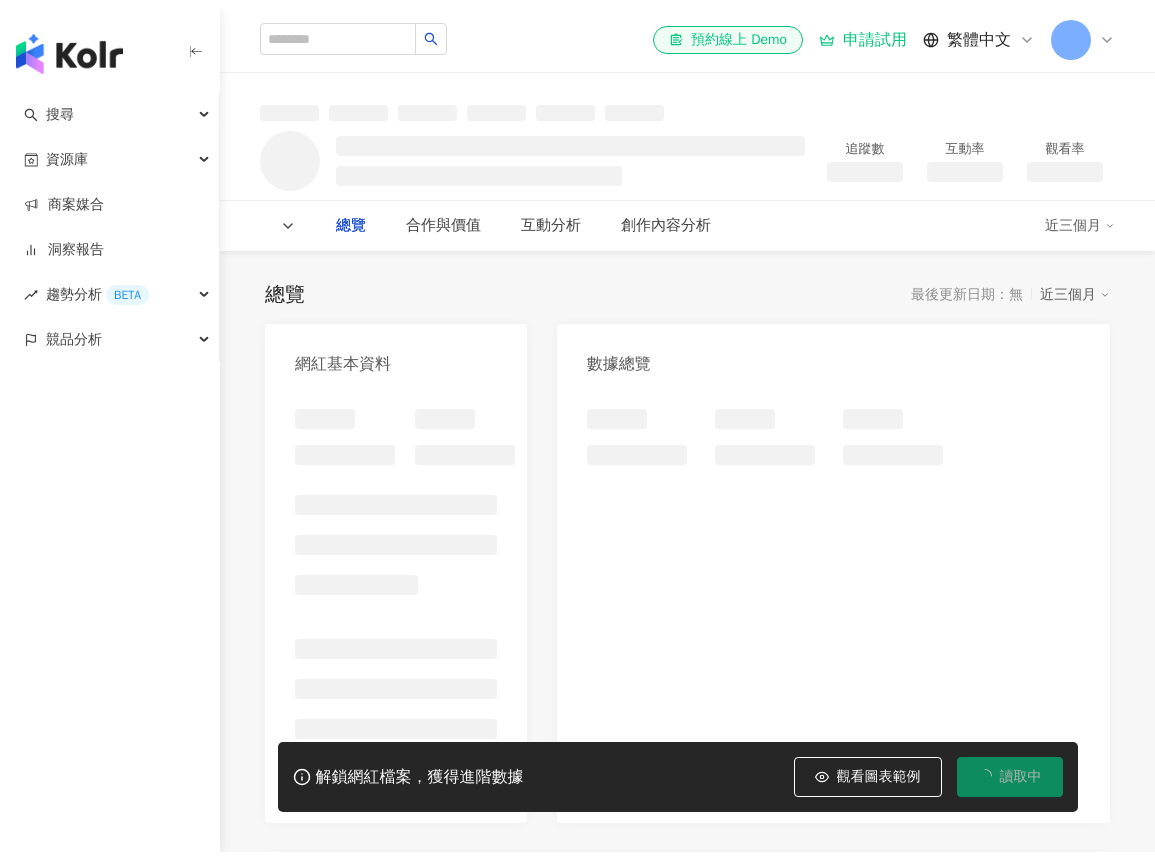 scroll, scrollTop: 0, scrollLeft: 0, axis: both 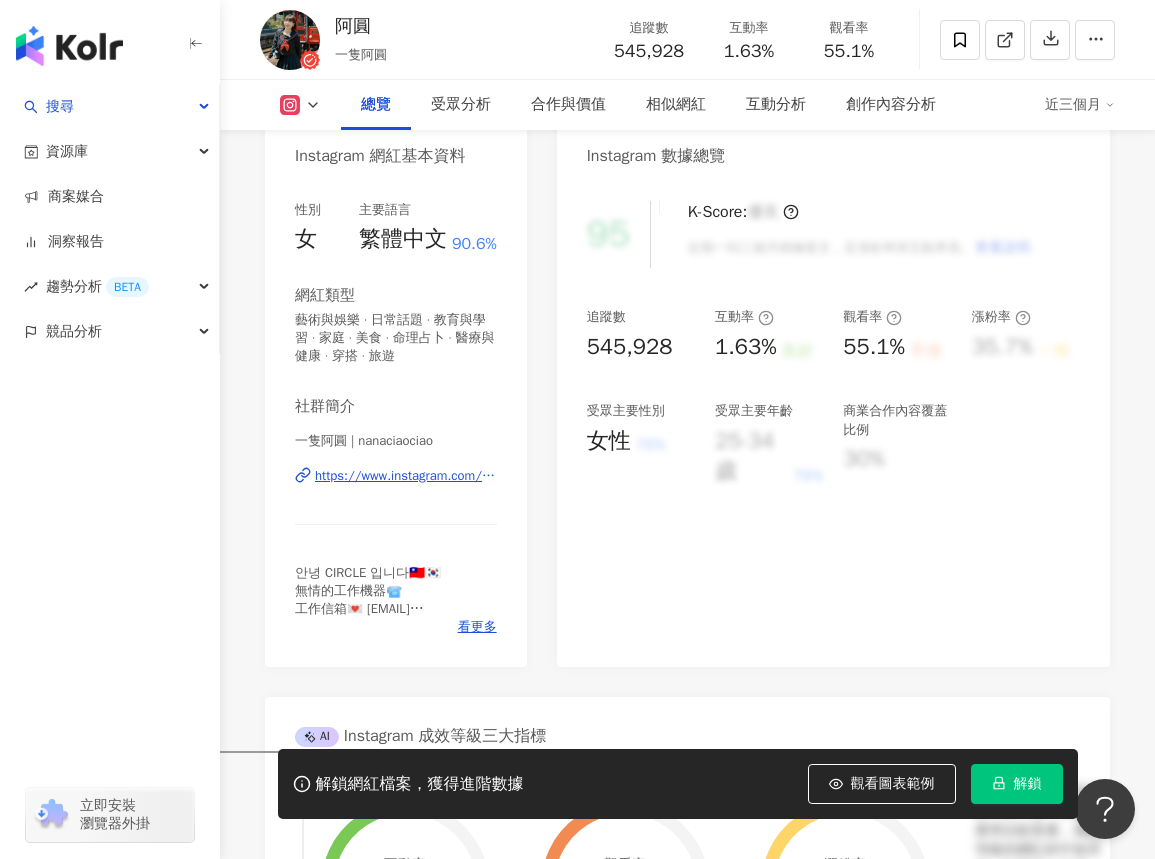 click 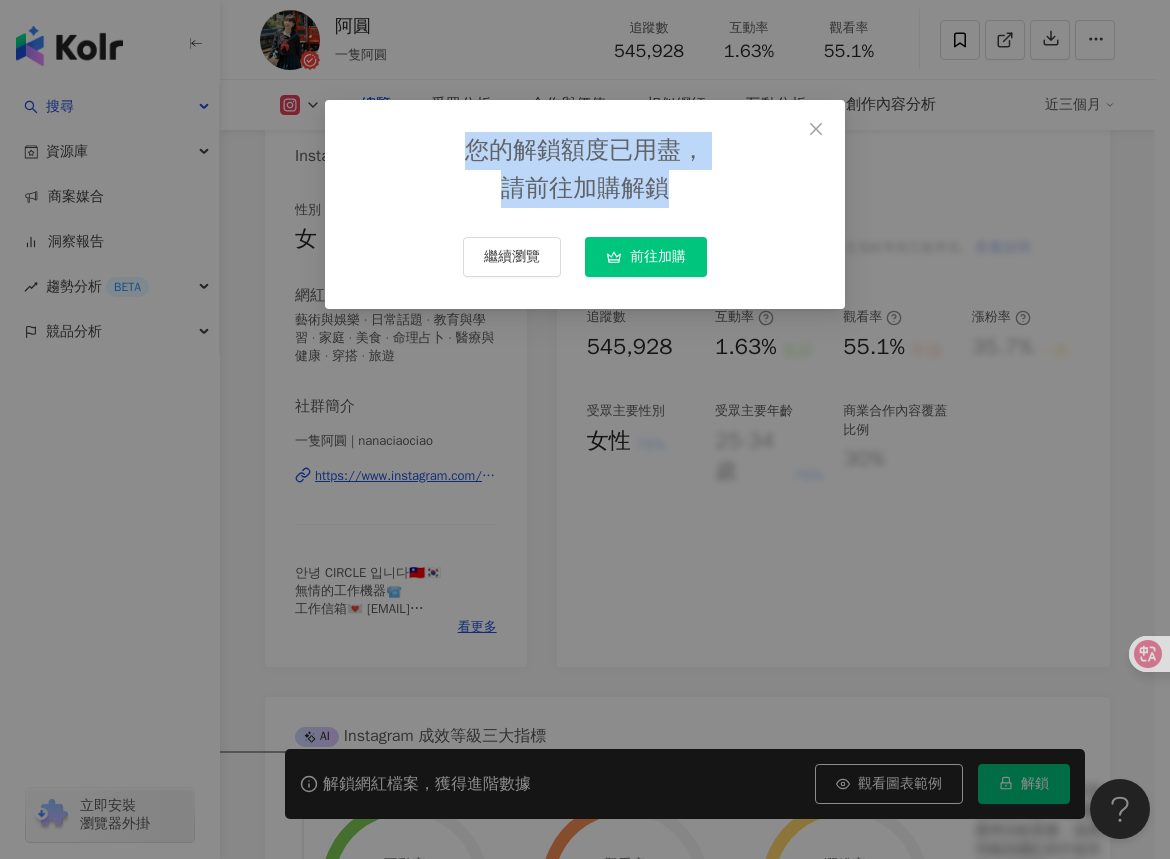 drag, startPoint x: 469, startPoint y: 152, endPoint x: 672, endPoint y: 199, distance: 208.36986 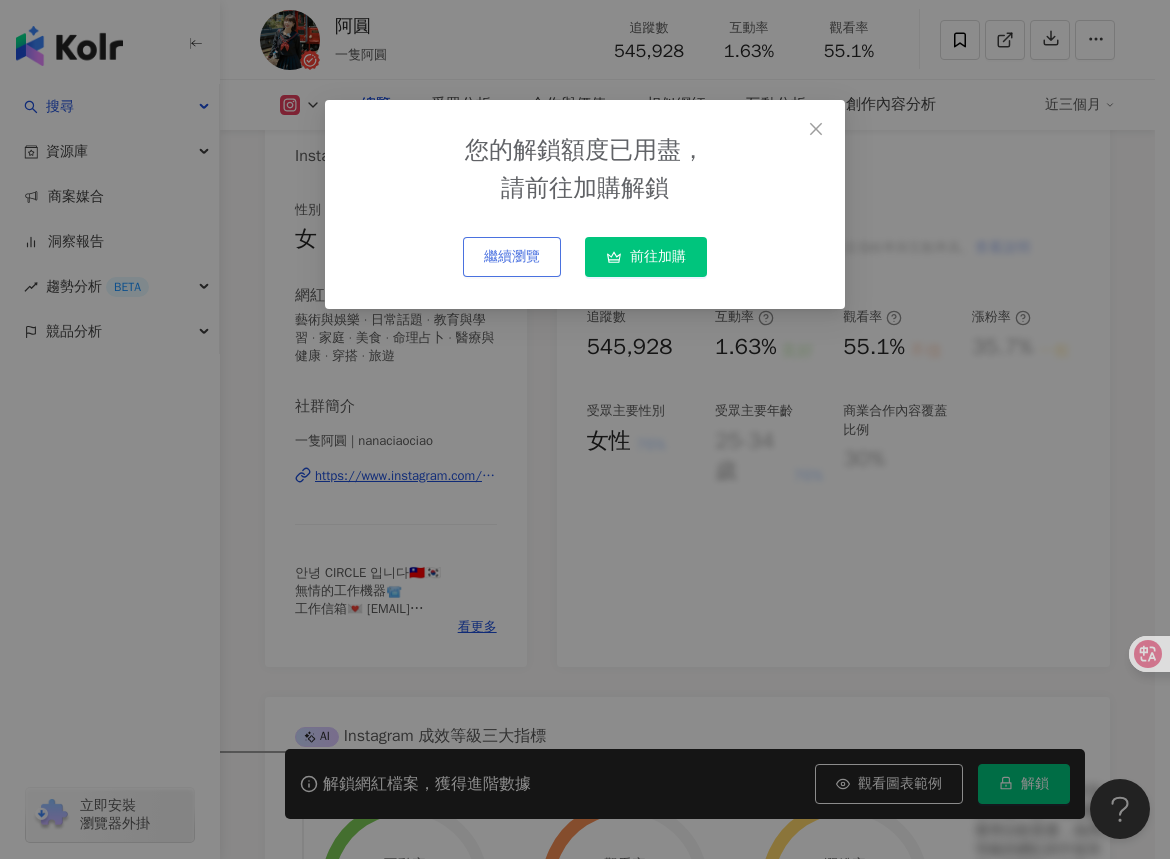 click on "繼續瀏覽" at bounding box center [512, 257] 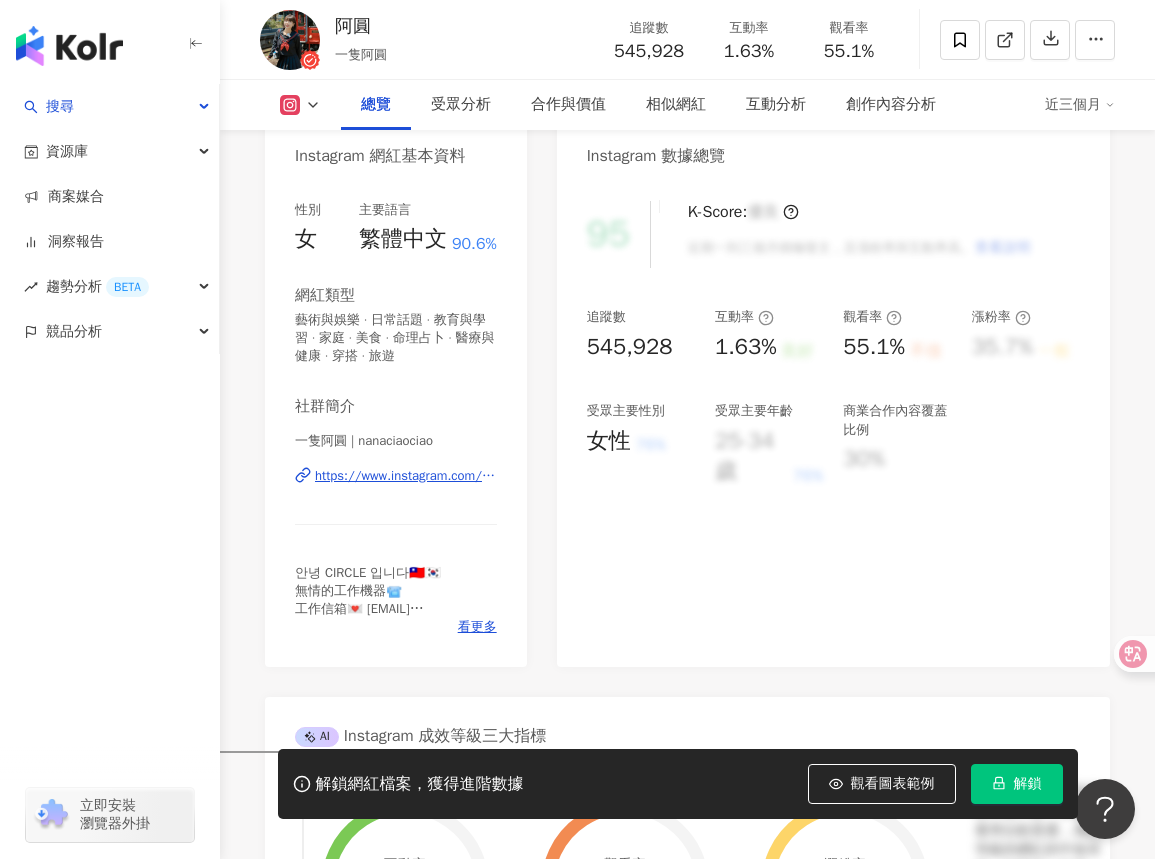 click on "[NAME] 一隻[NAME] 追蹤數 545,928 互動率 1.63% 觀看率 55.1%" at bounding box center (687, 39) 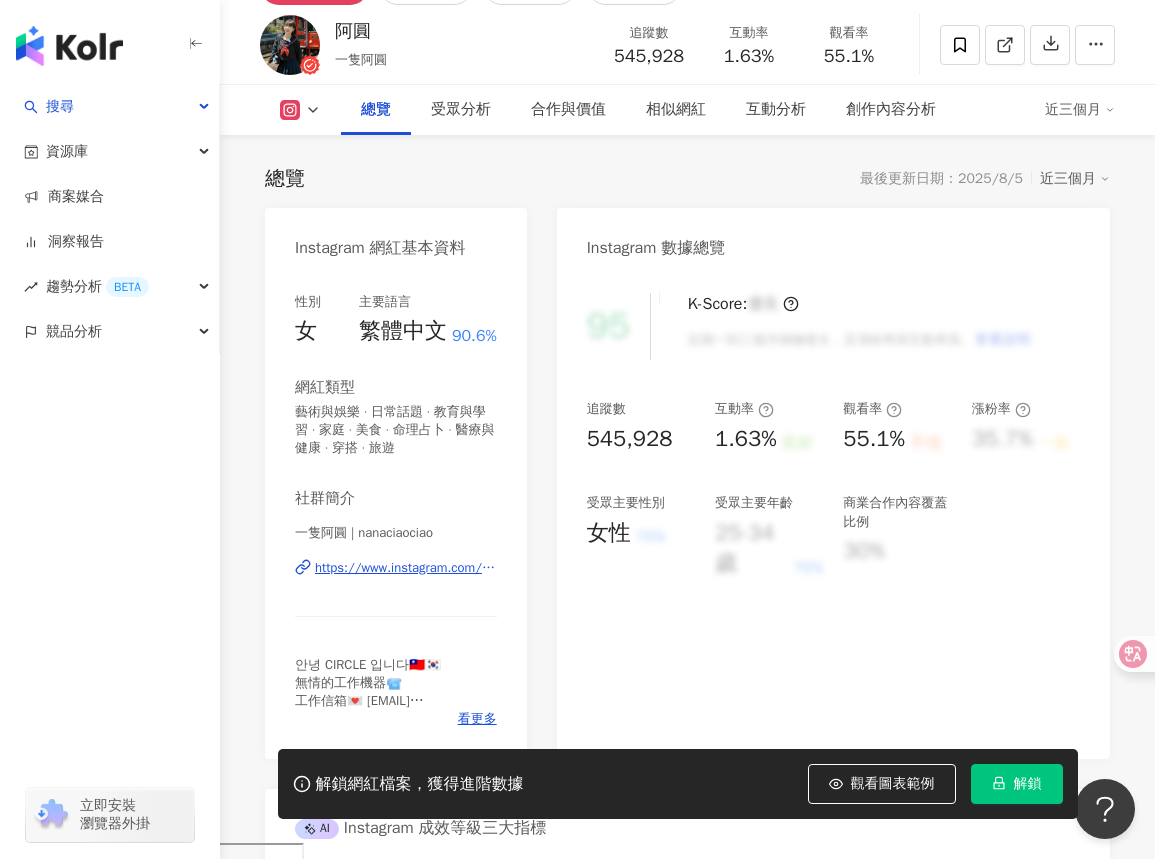 scroll, scrollTop: 0, scrollLeft: 0, axis: both 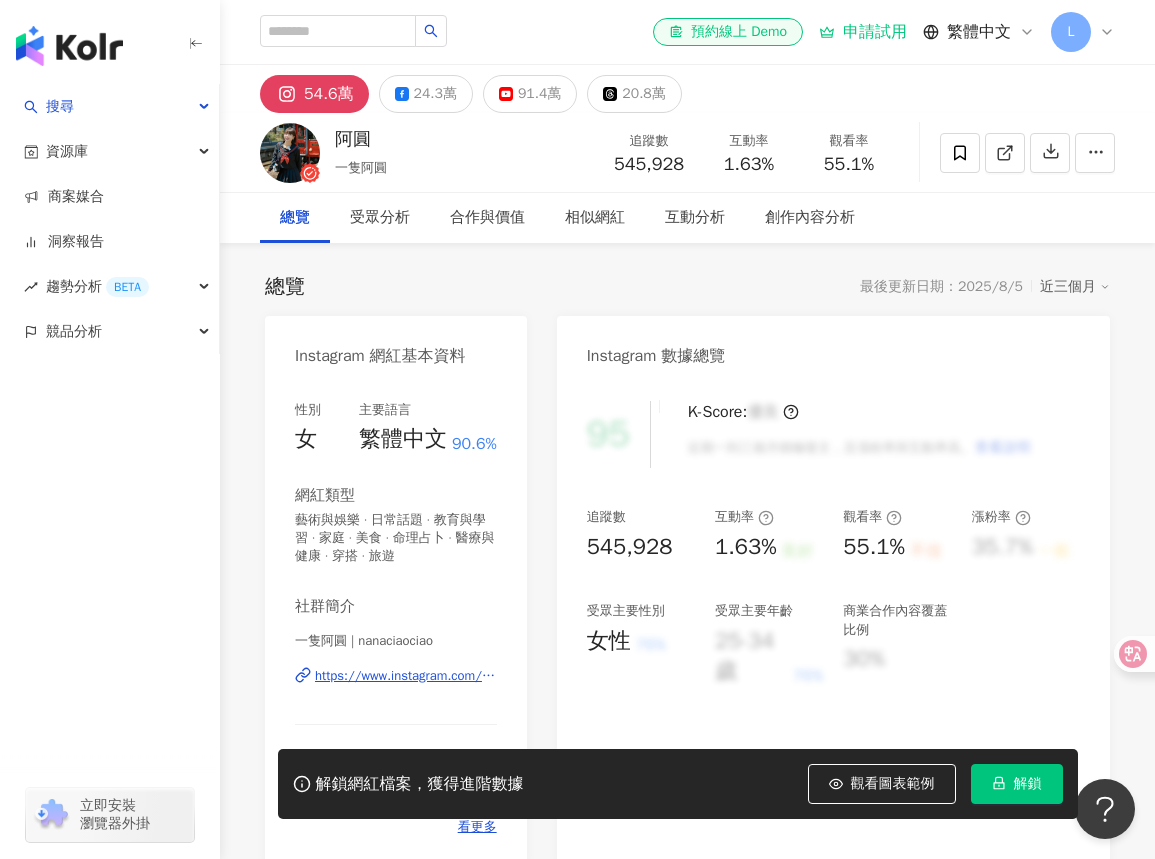 click on "解鎖" at bounding box center [1017, 784] 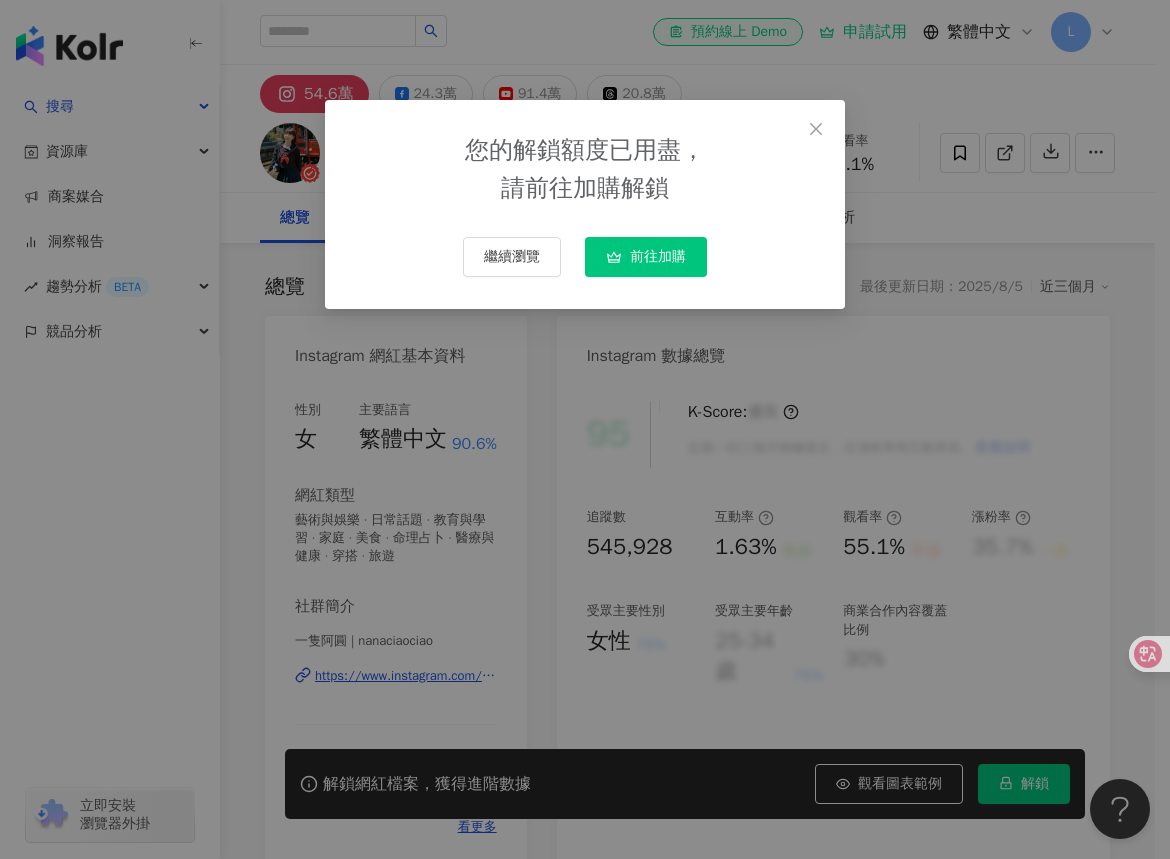 click on "前往加購" at bounding box center (646, 257) 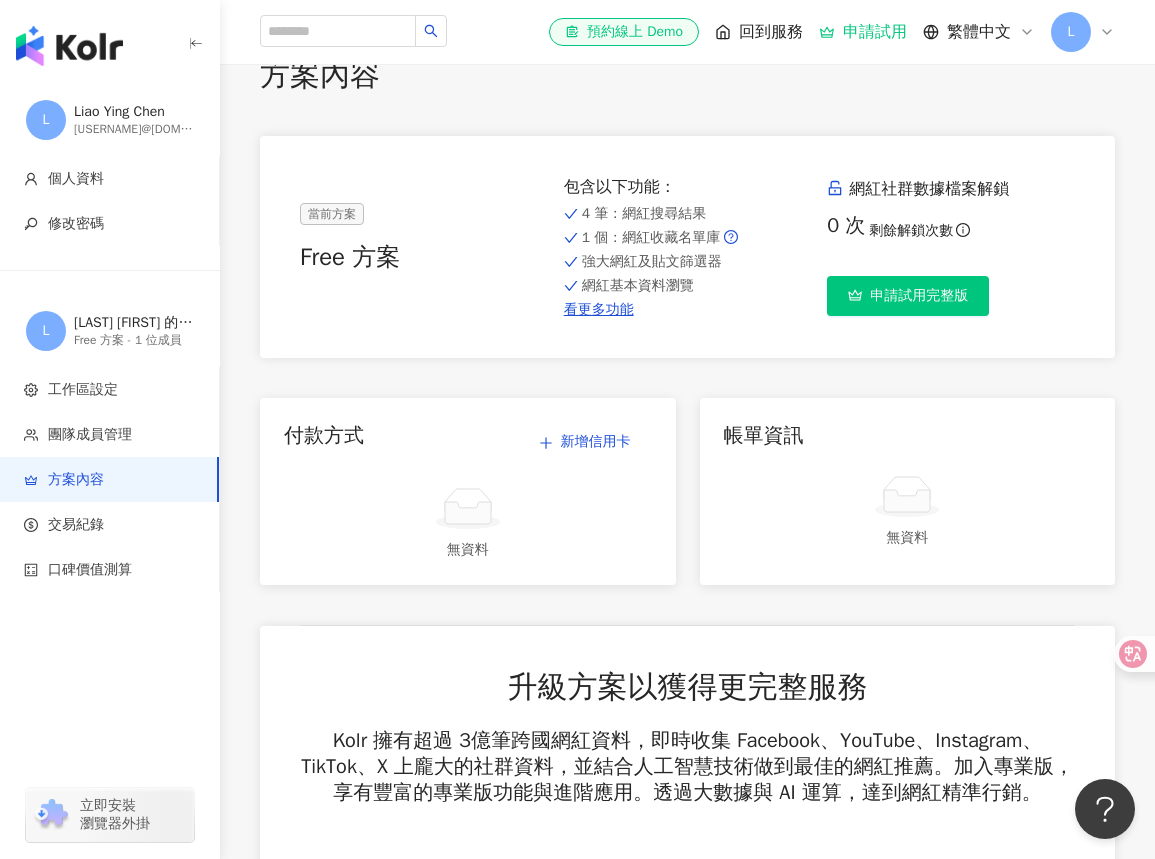 scroll, scrollTop: 0, scrollLeft: 0, axis: both 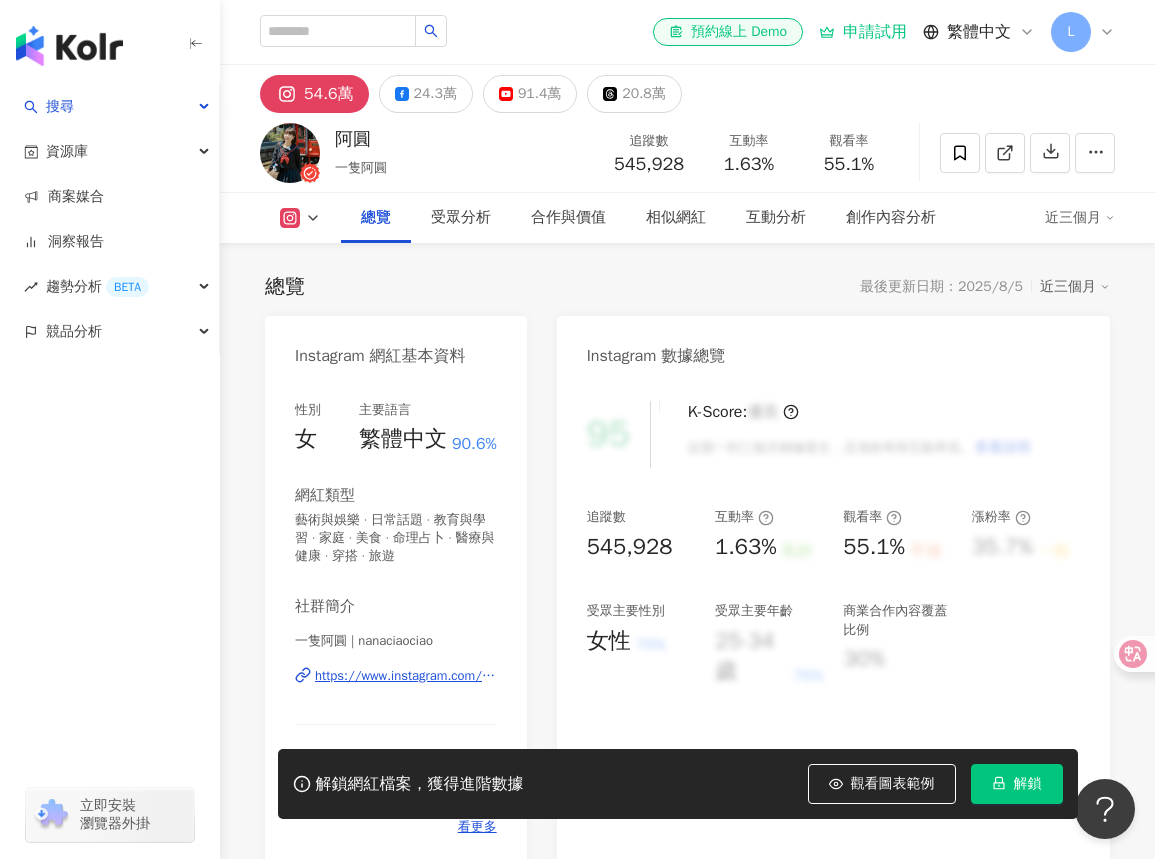 click on "[NAME] 一隻[NAME] 追蹤數 545,928 互動率 1.63% 觀看率 55.1%" at bounding box center (687, 152) 